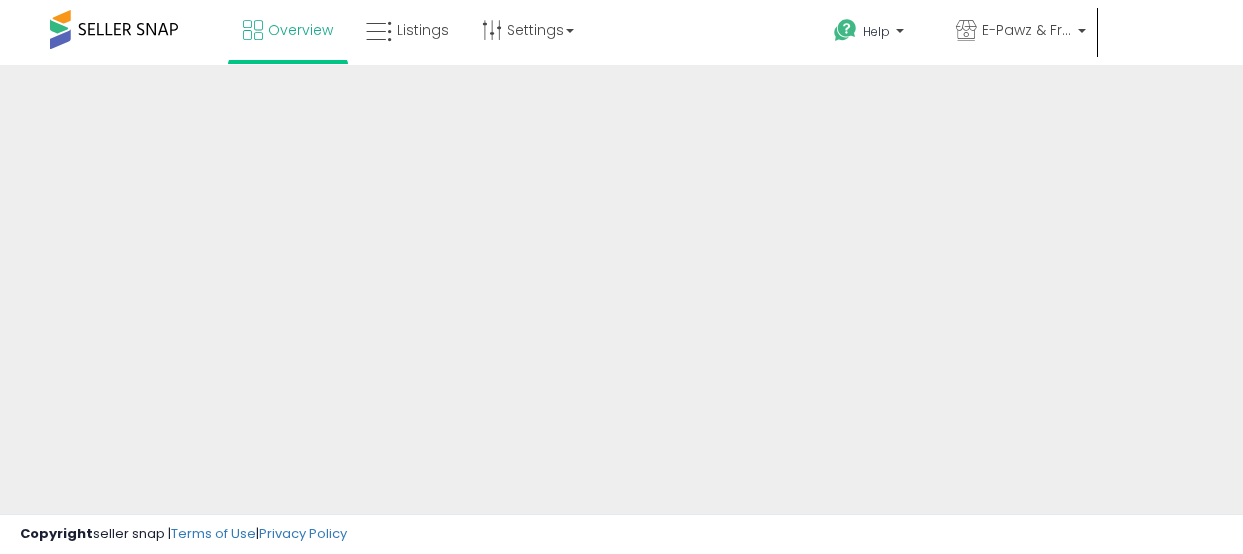scroll, scrollTop: 0, scrollLeft: 0, axis: both 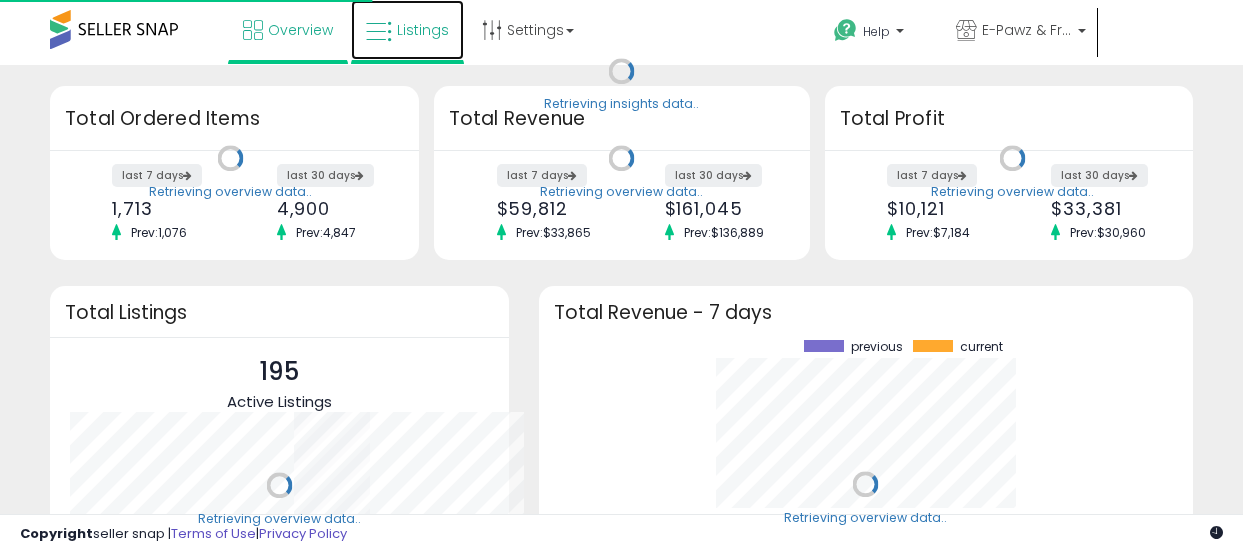 click on "Listings" at bounding box center (423, 30) 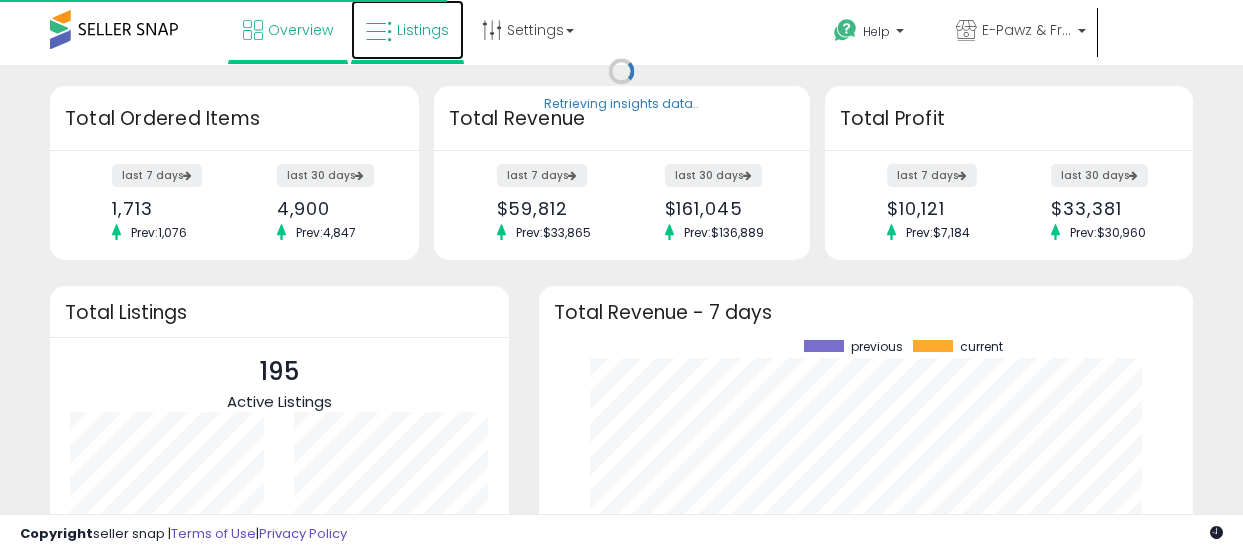 scroll, scrollTop: 999800, scrollLeft: 999775, axis: both 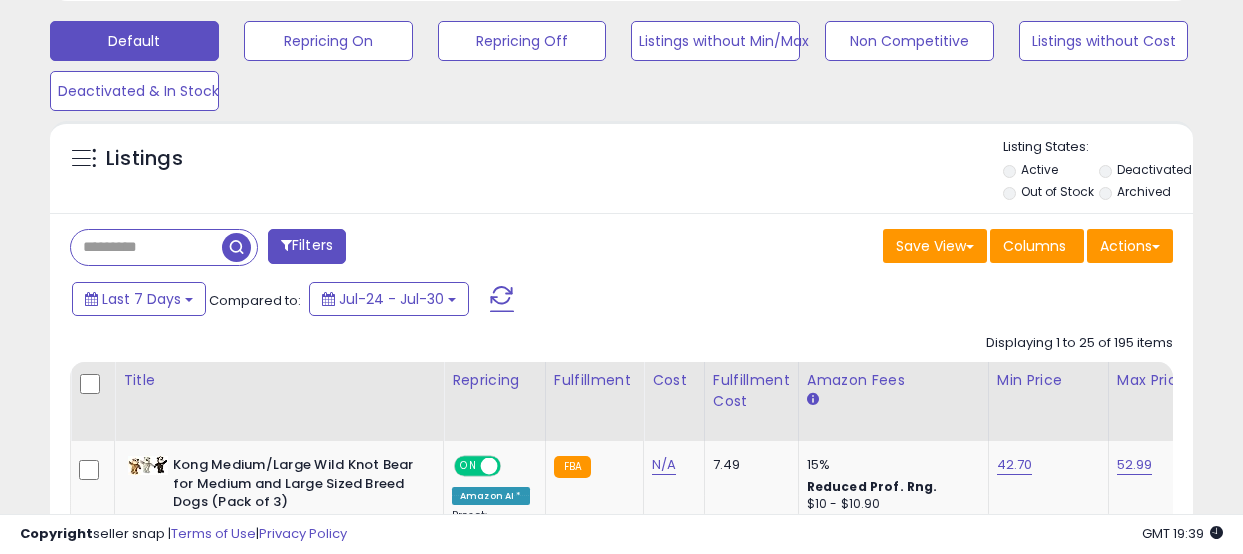 click at bounding box center (146, 247) 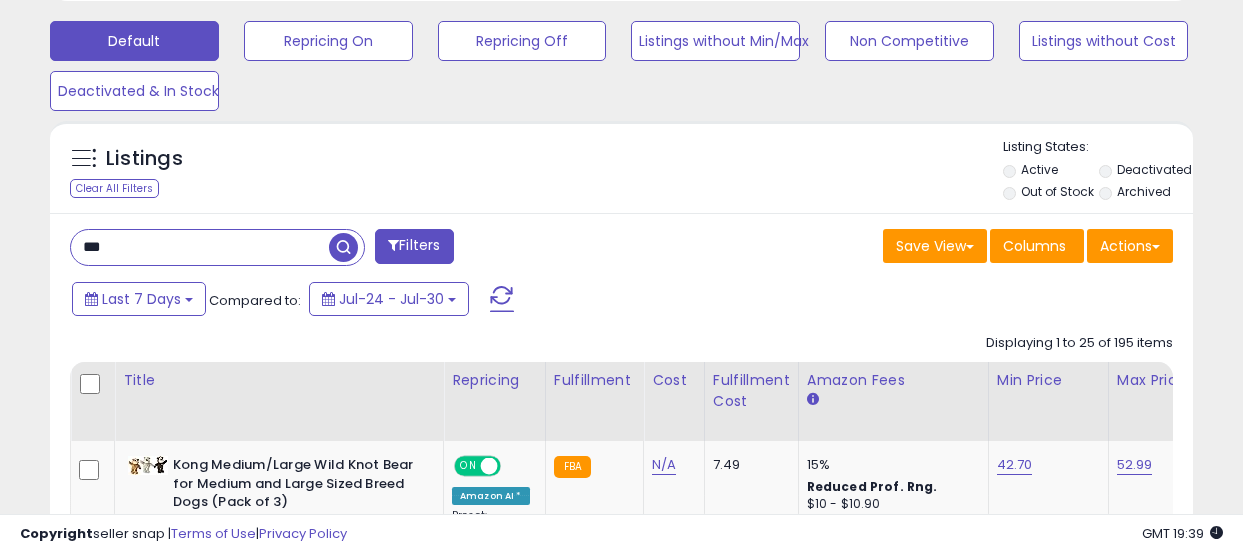 type on "***" 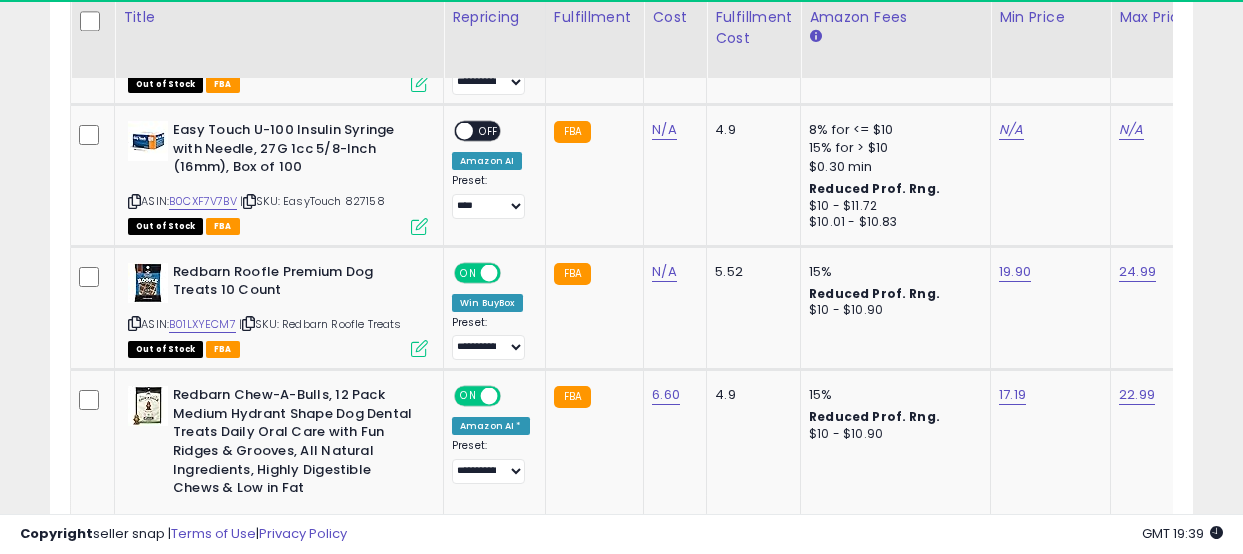 scroll, scrollTop: 1261, scrollLeft: 0, axis: vertical 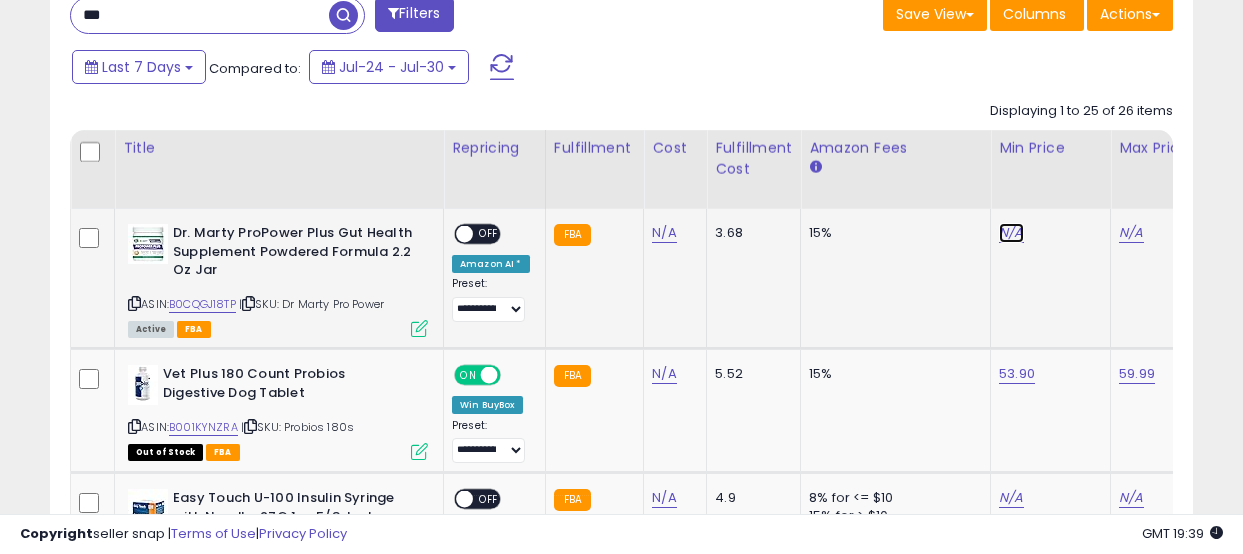 click on "N/A" at bounding box center [1011, 233] 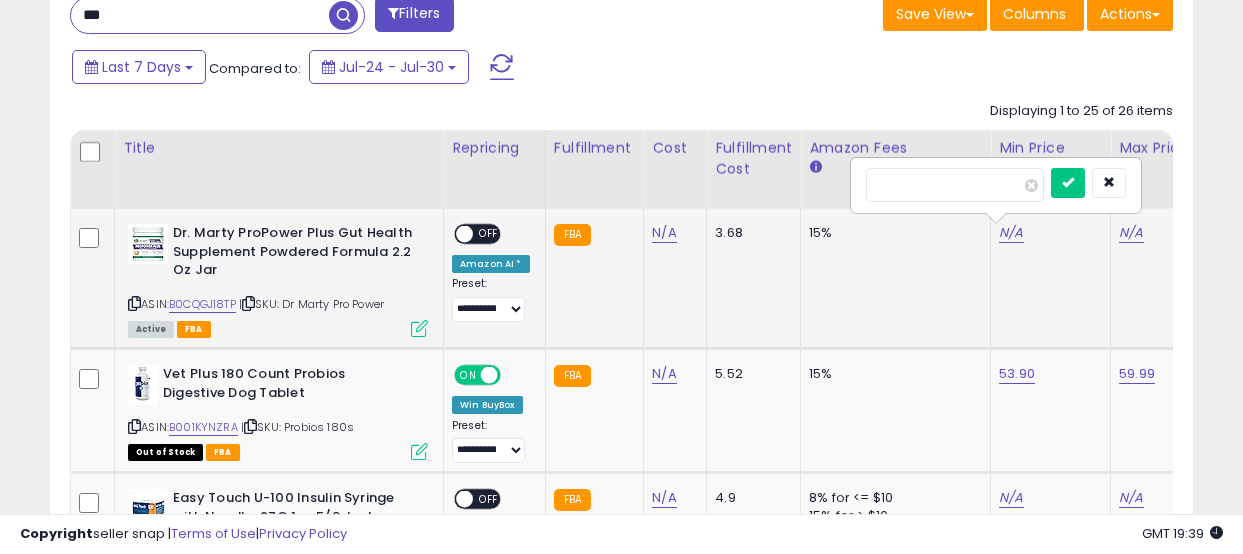 scroll, scrollTop: 0, scrollLeft: 12, axis: horizontal 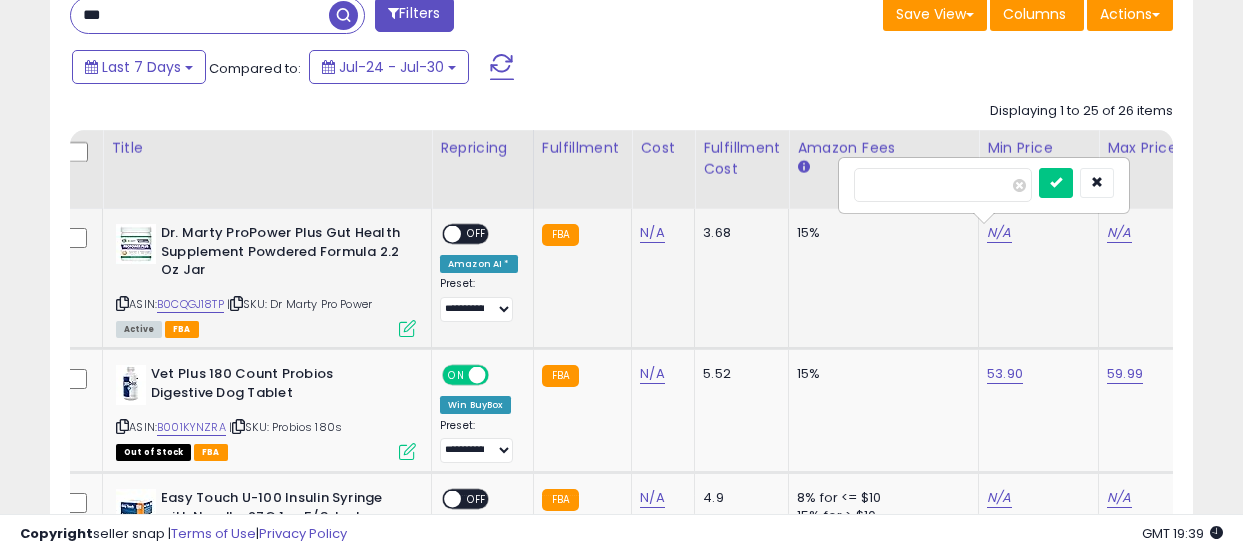 type on "**" 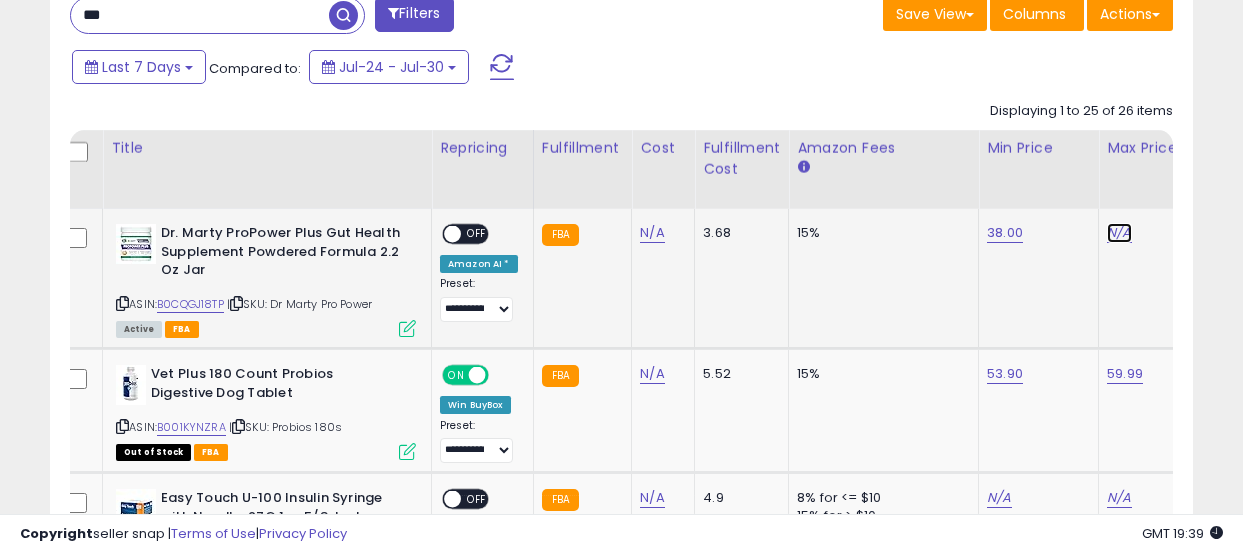 click on "N/A" at bounding box center (1119, 233) 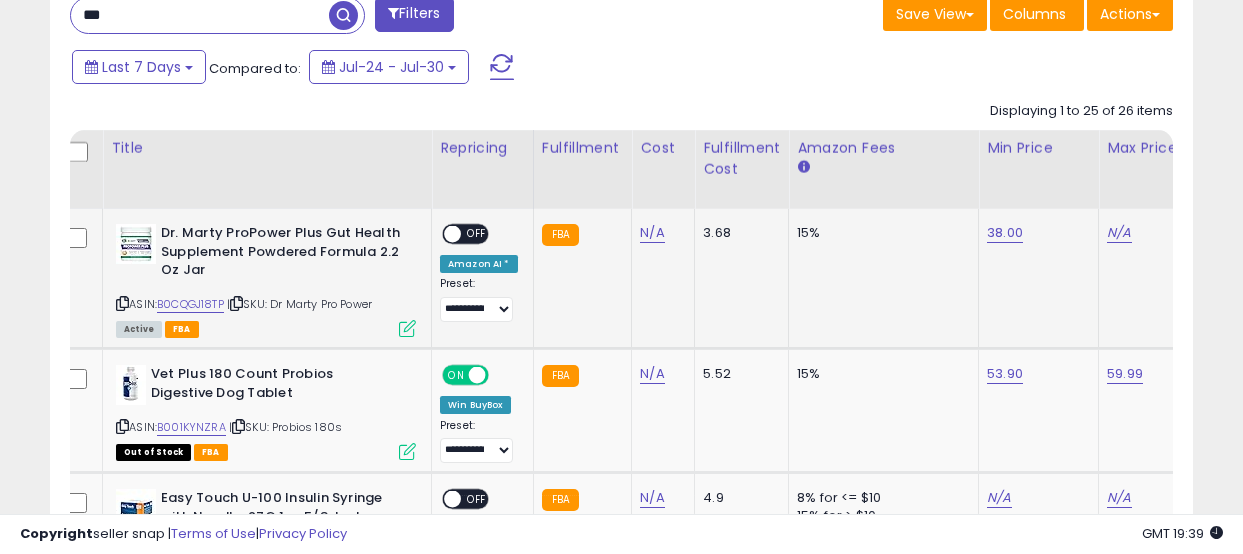 scroll, scrollTop: 0, scrollLeft: 132, axis: horizontal 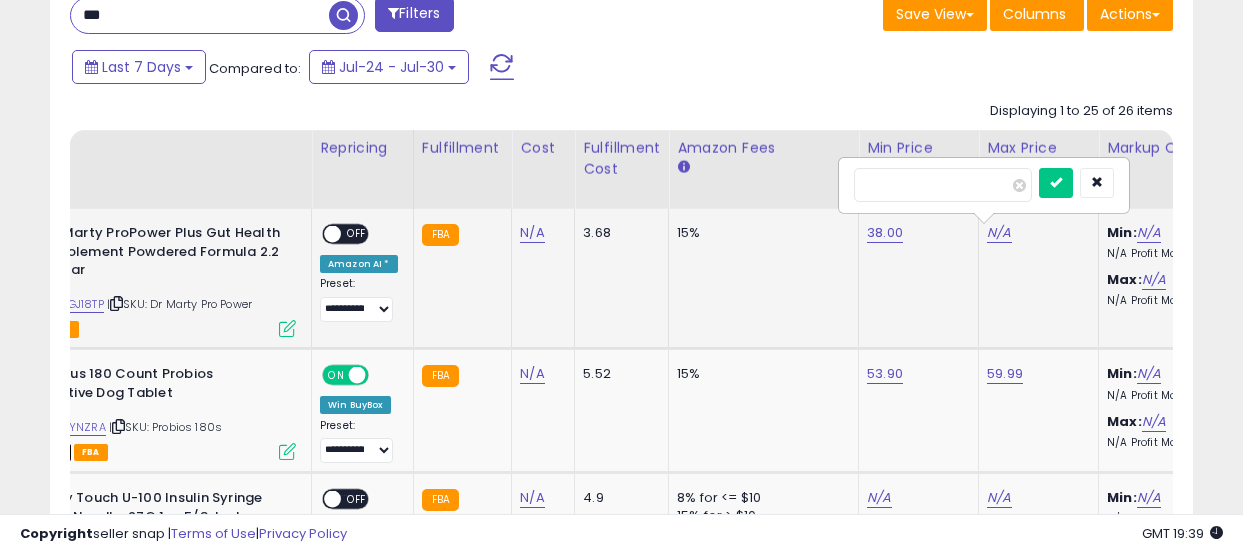 type on "**" 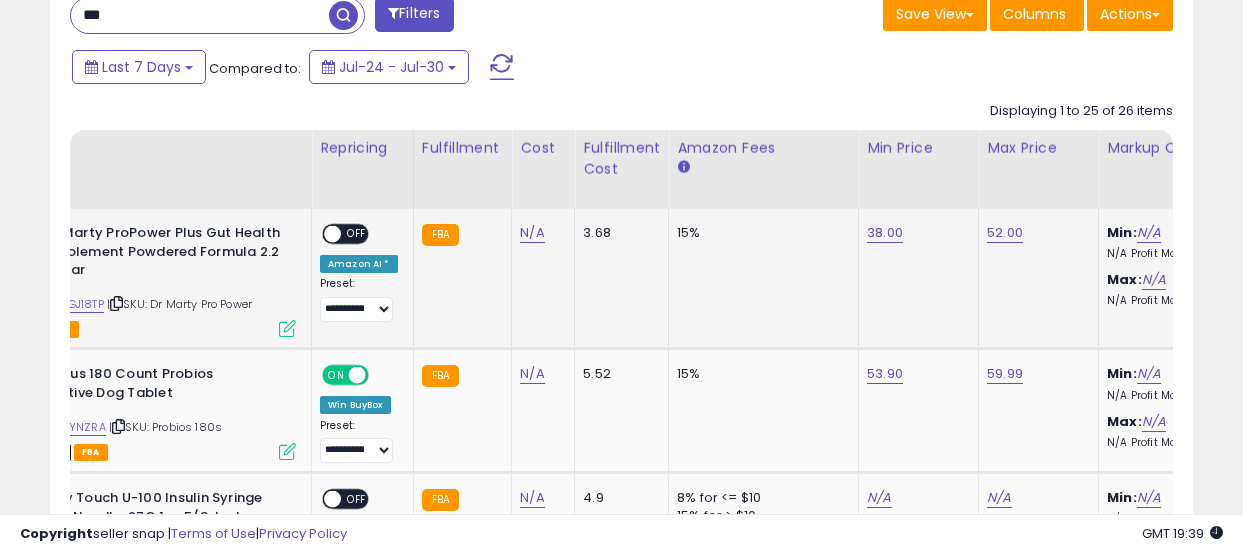 click on "OFF" at bounding box center [357, 234] 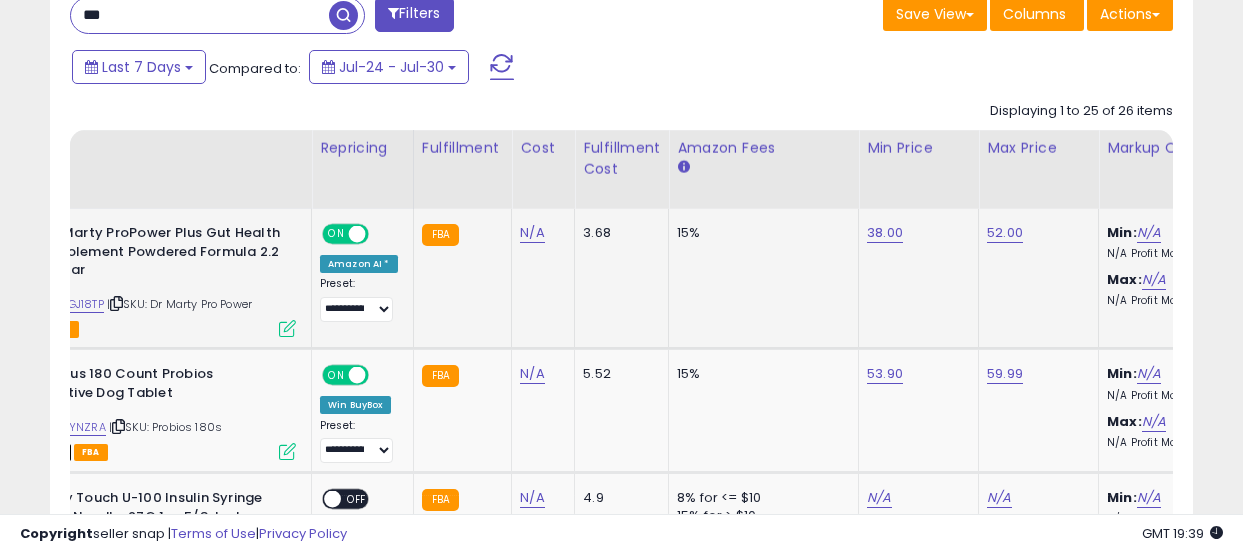 click on "ASIN:  B0CQGJ18TP    |   SKU: Dr Marty Pro Power Active FBA" at bounding box center (146, 279) 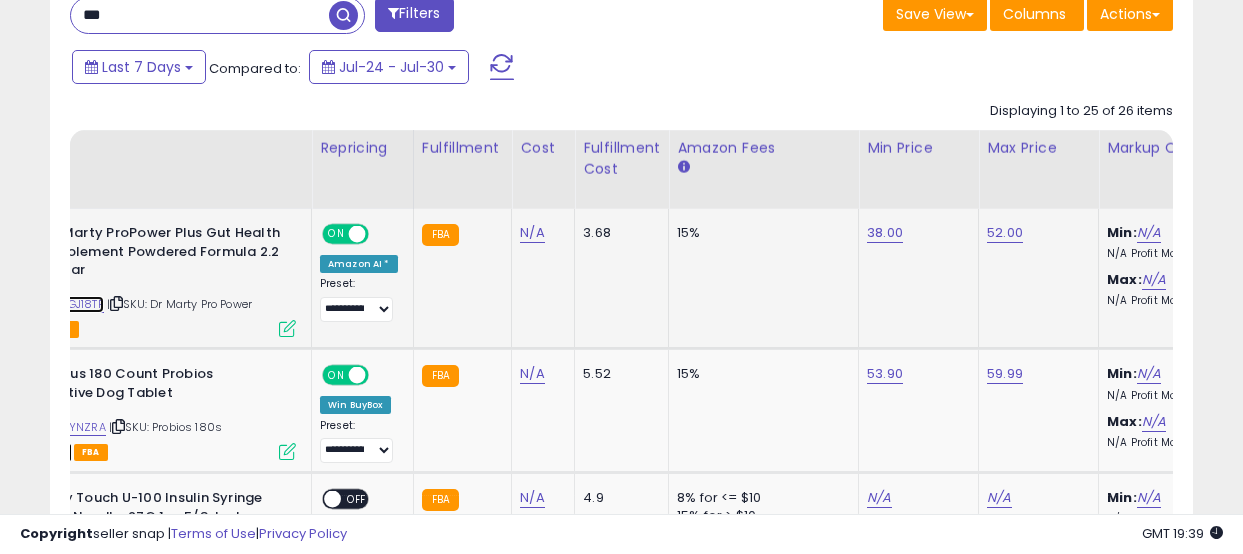click on "B0CQGJ18TP" at bounding box center (70, 304) 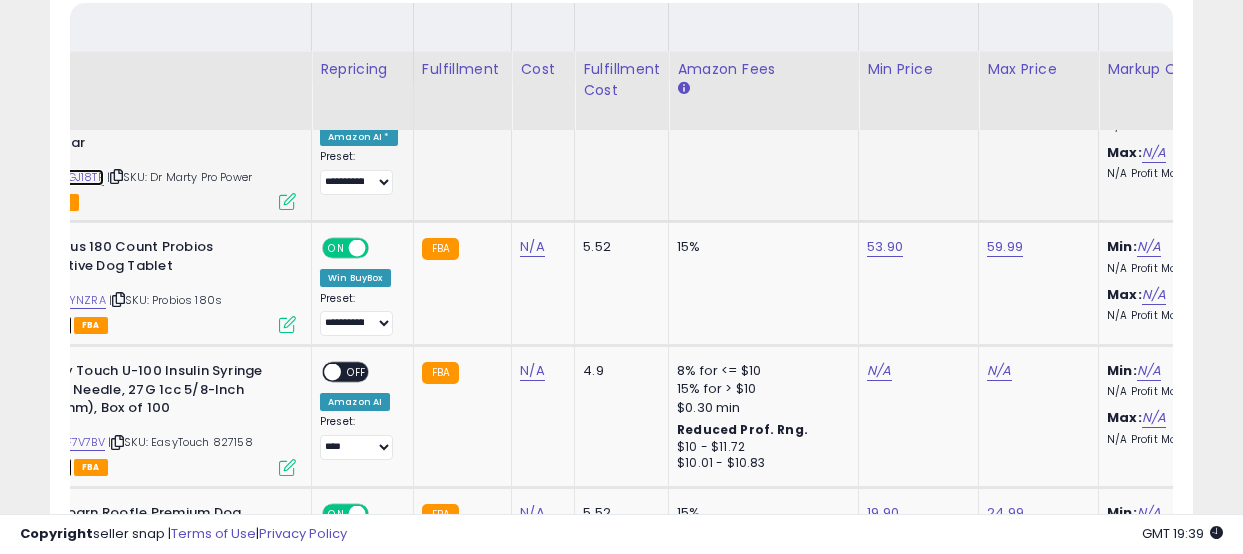 scroll, scrollTop: 1020, scrollLeft: 0, axis: vertical 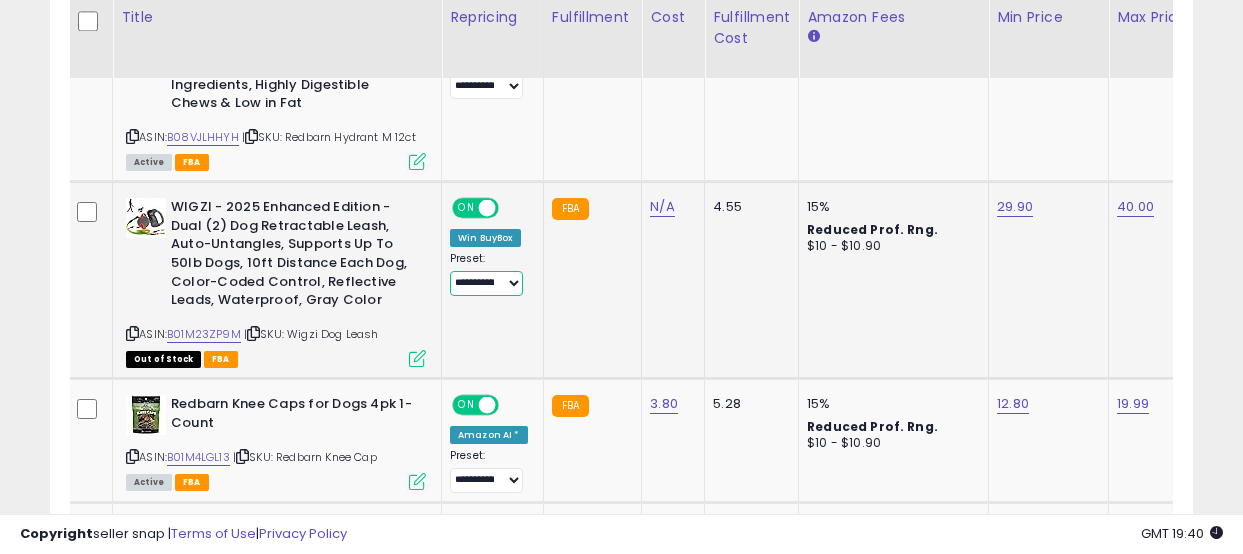 click on "**********" at bounding box center [486, 283] 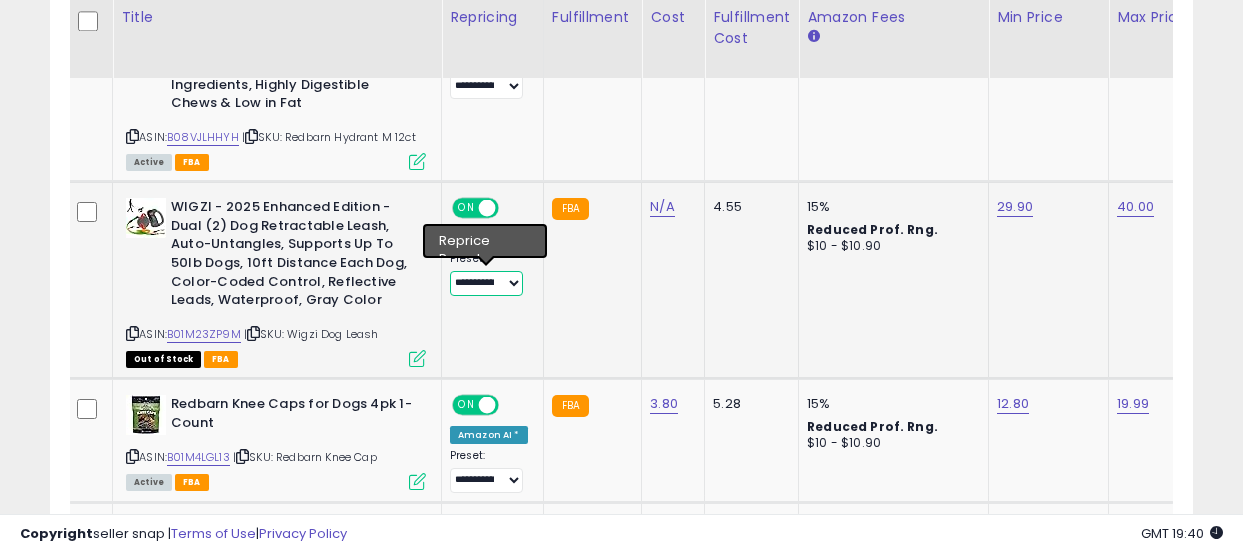 select on "**********" 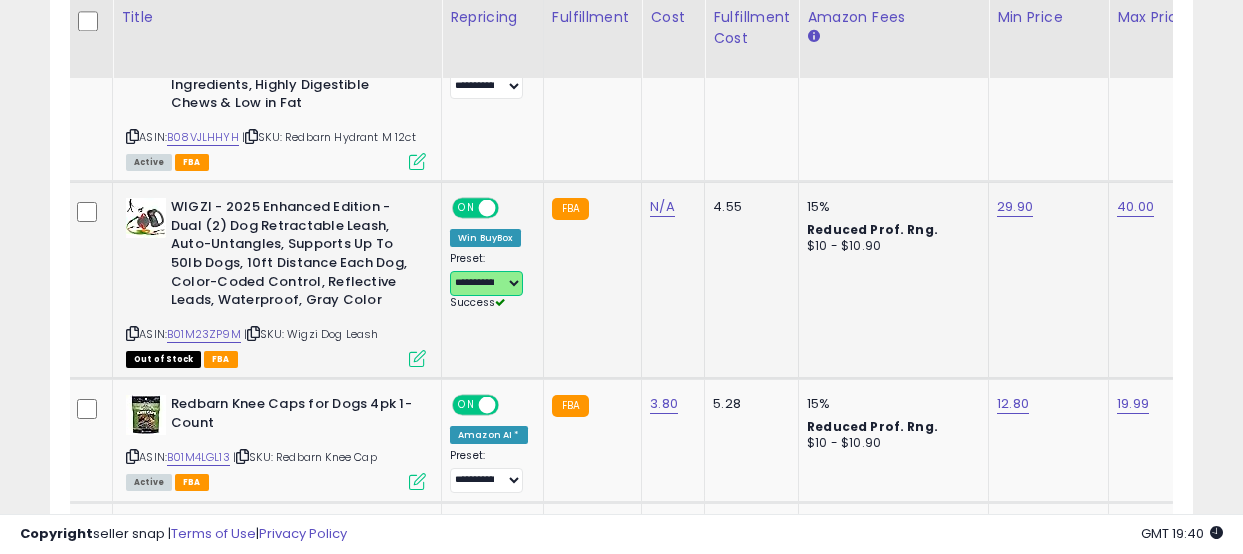 scroll, scrollTop: 0, scrollLeft: 298, axis: horizontal 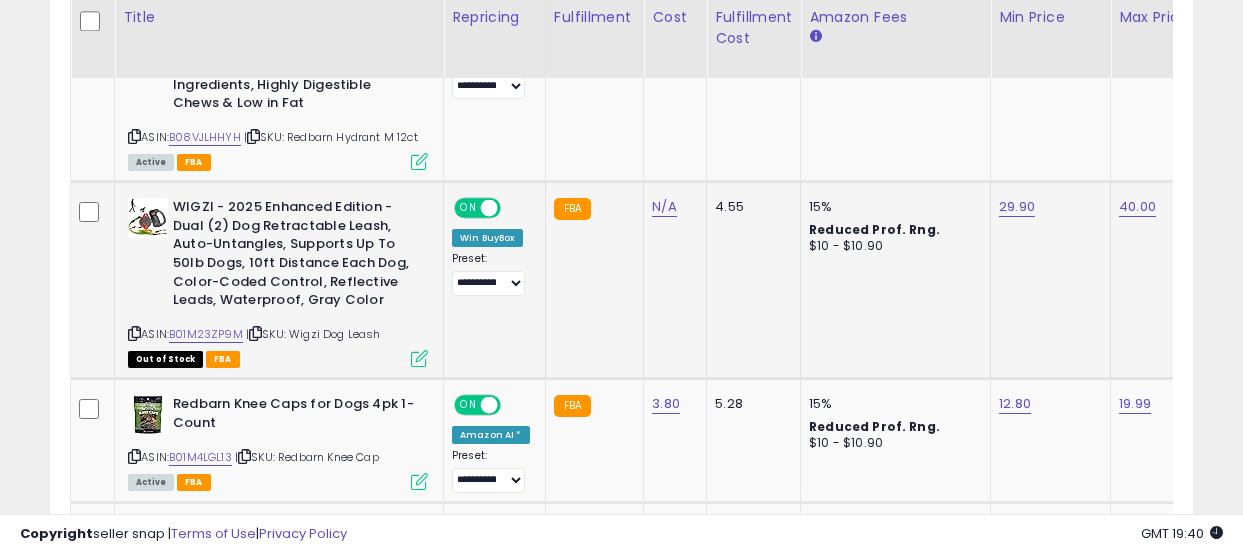 click on "ON" at bounding box center [468, 208] 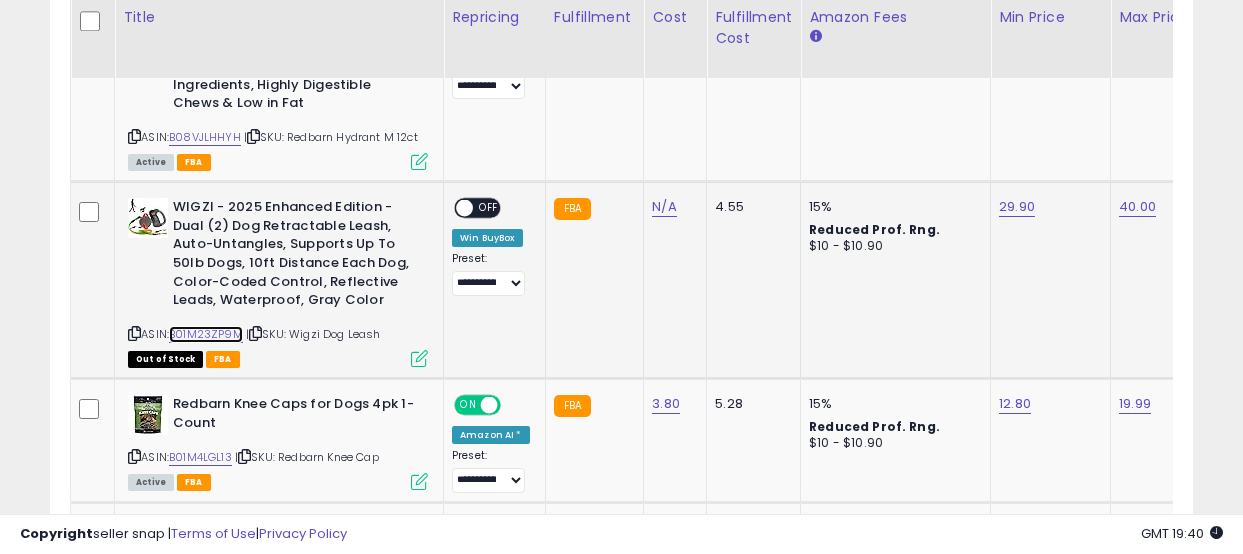 click on "B01M23ZP9M" at bounding box center [206, 334] 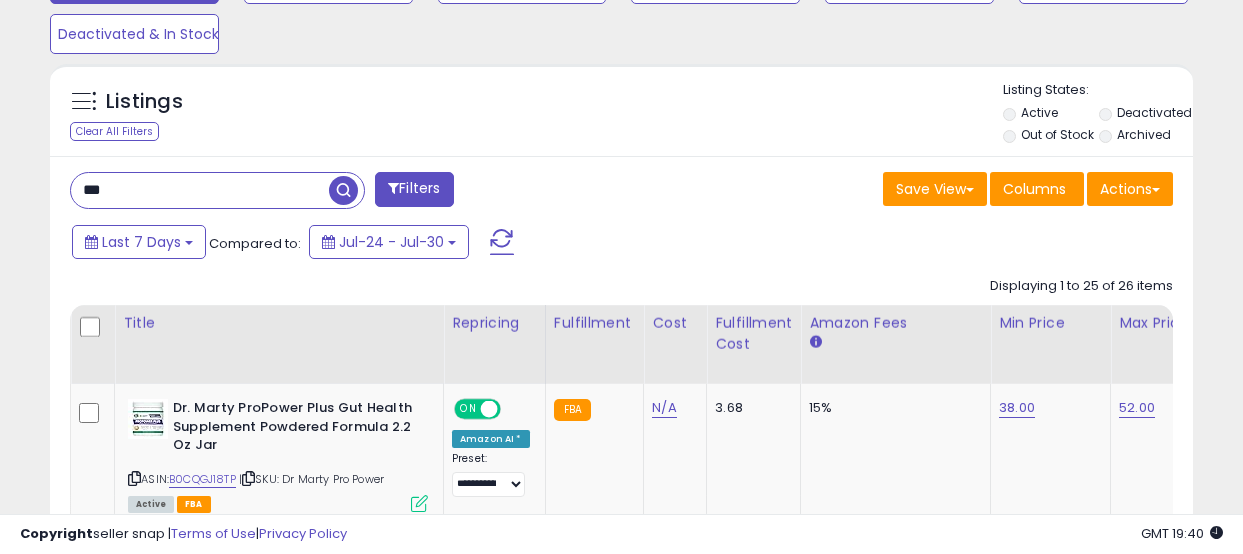scroll, scrollTop: 693, scrollLeft: 0, axis: vertical 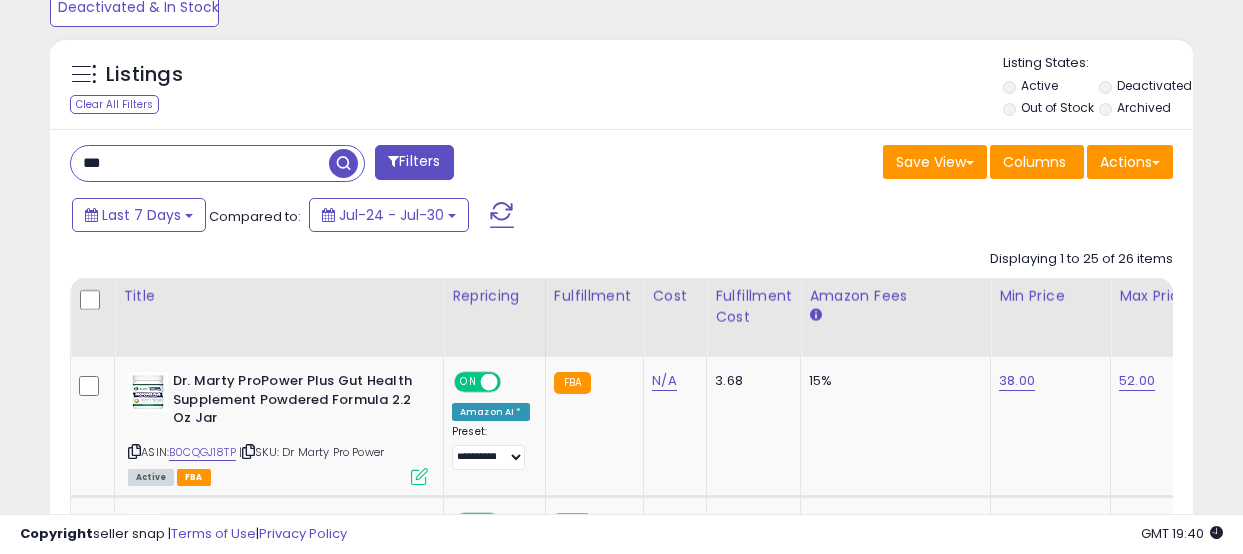click on "***" at bounding box center (200, 163) 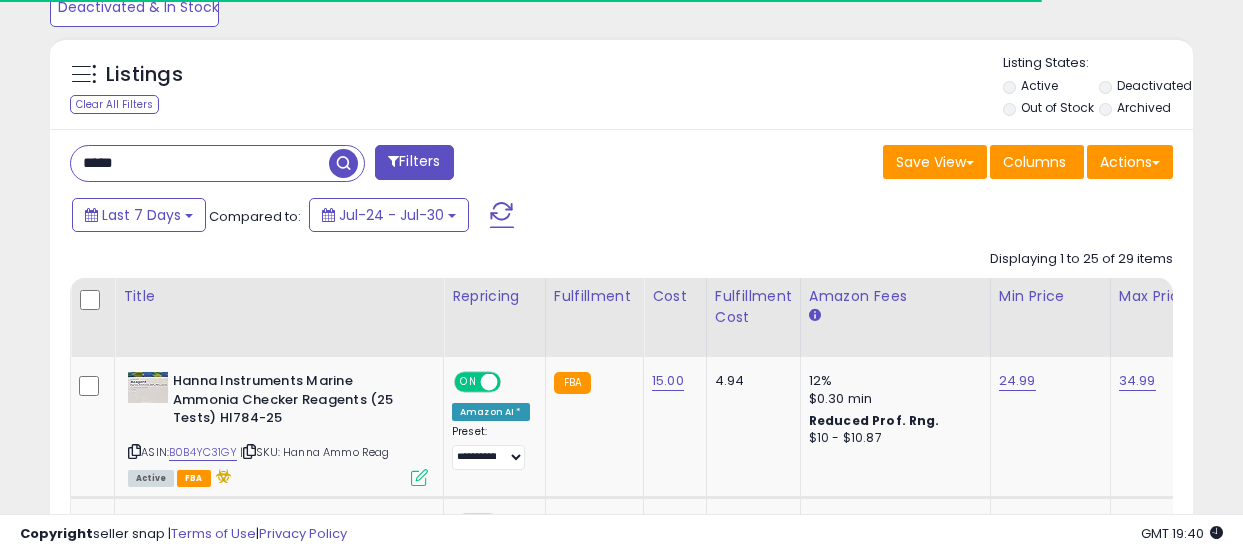 scroll, scrollTop: 944, scrollLeft: 0, axis: vertical 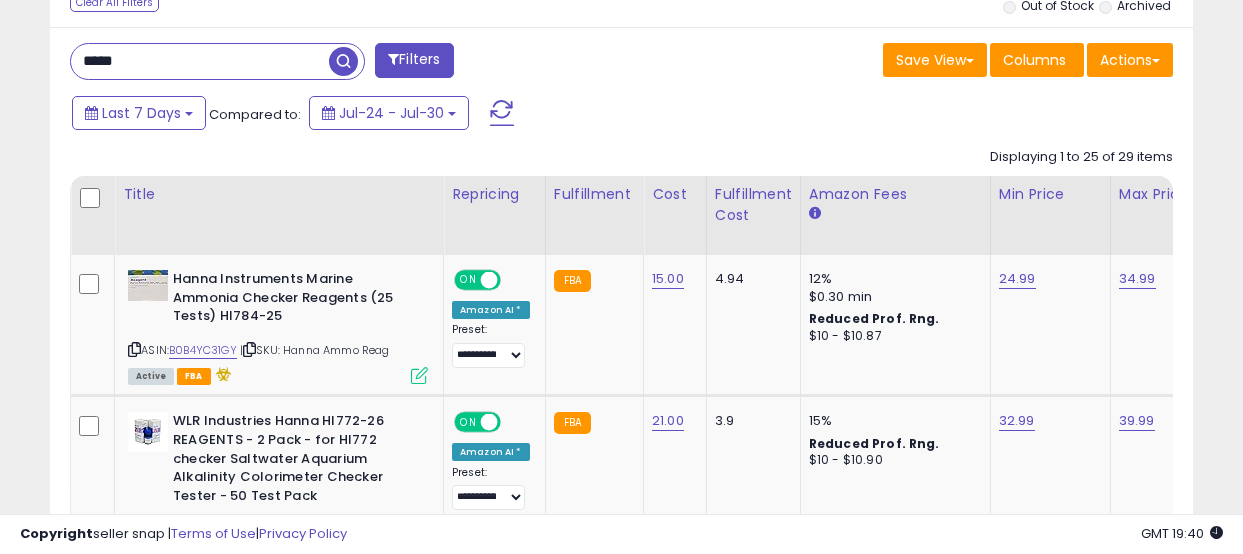 click on "*****" at bounding box center [200, 61] 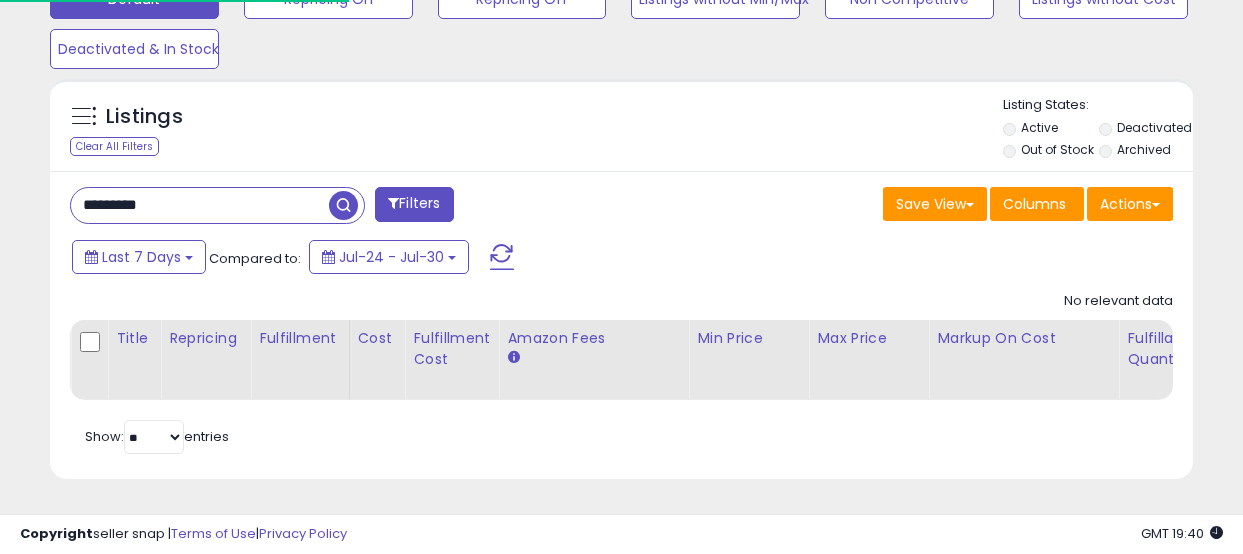 scroll, scrollTop: 651, scrollLeft: 0, axis: vertical 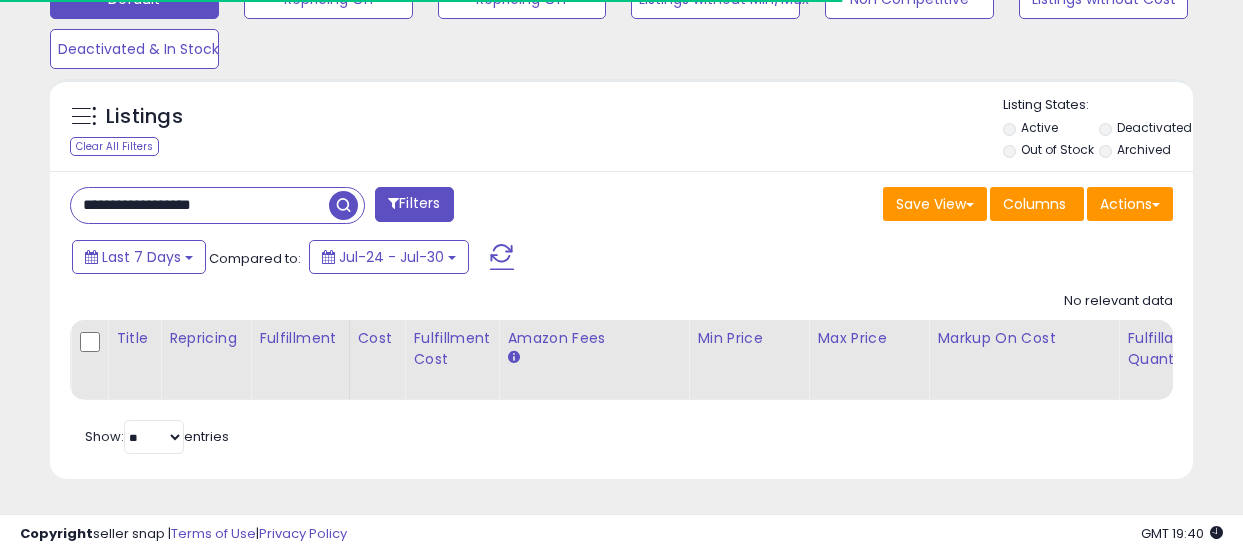 click on "**********" at bounding box center (200, 205) 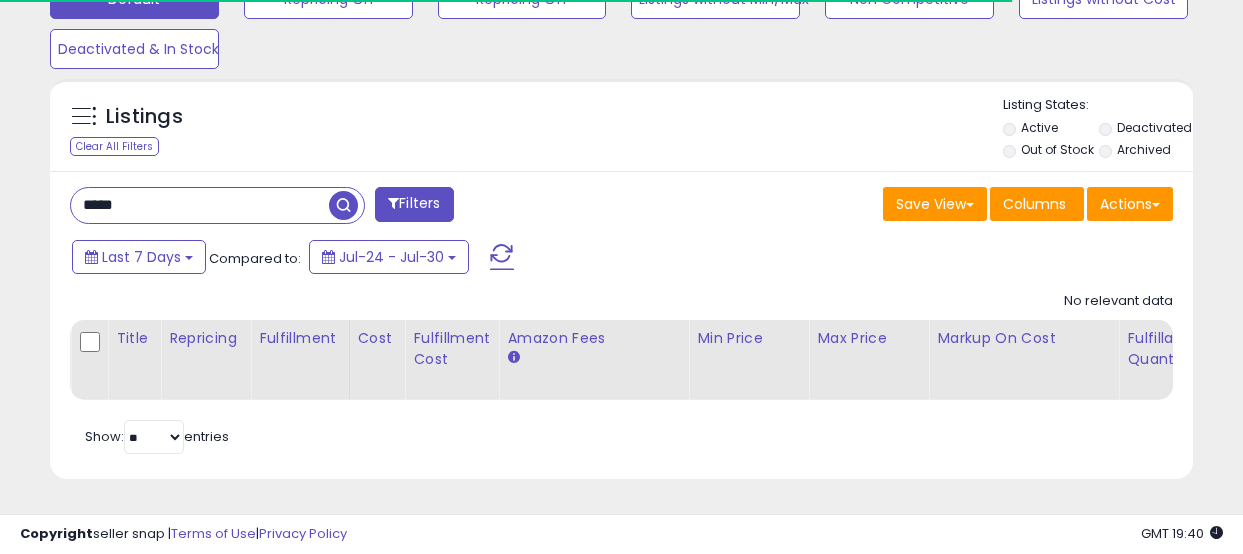 type on "*****" 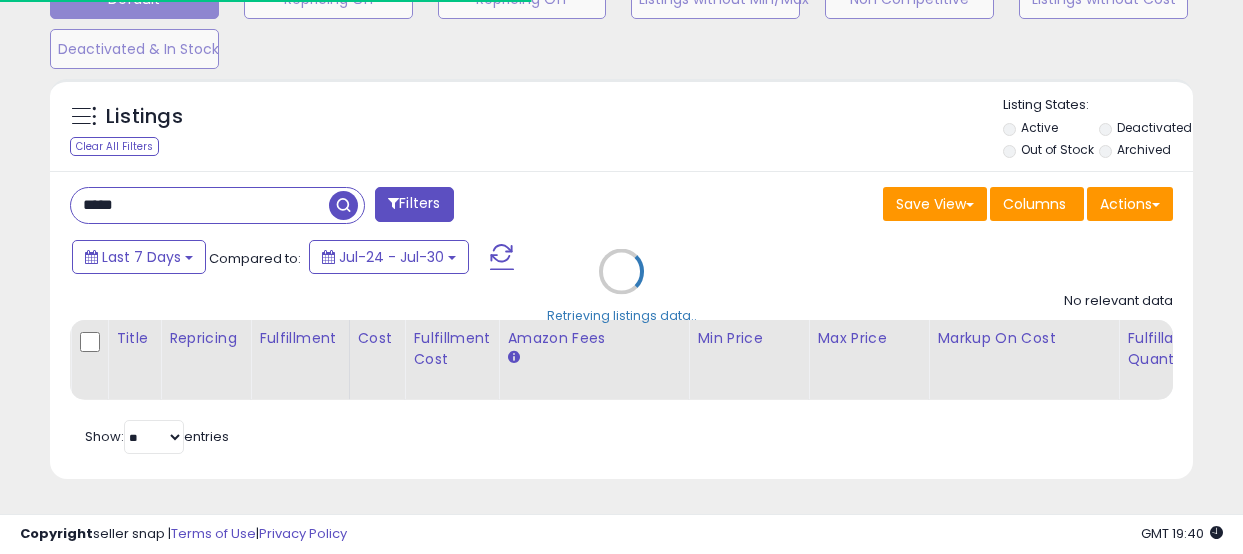 scroll, scrollTop: 999590, scrollLeft: 999339, axis: both 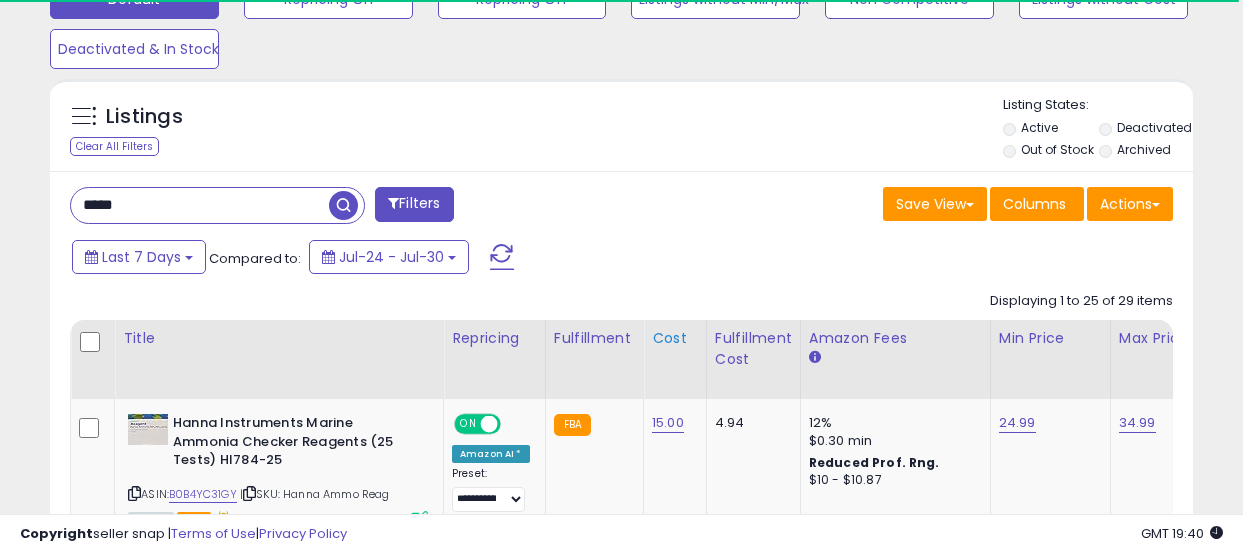 click on "Cost" at bounding box center [675, 338] 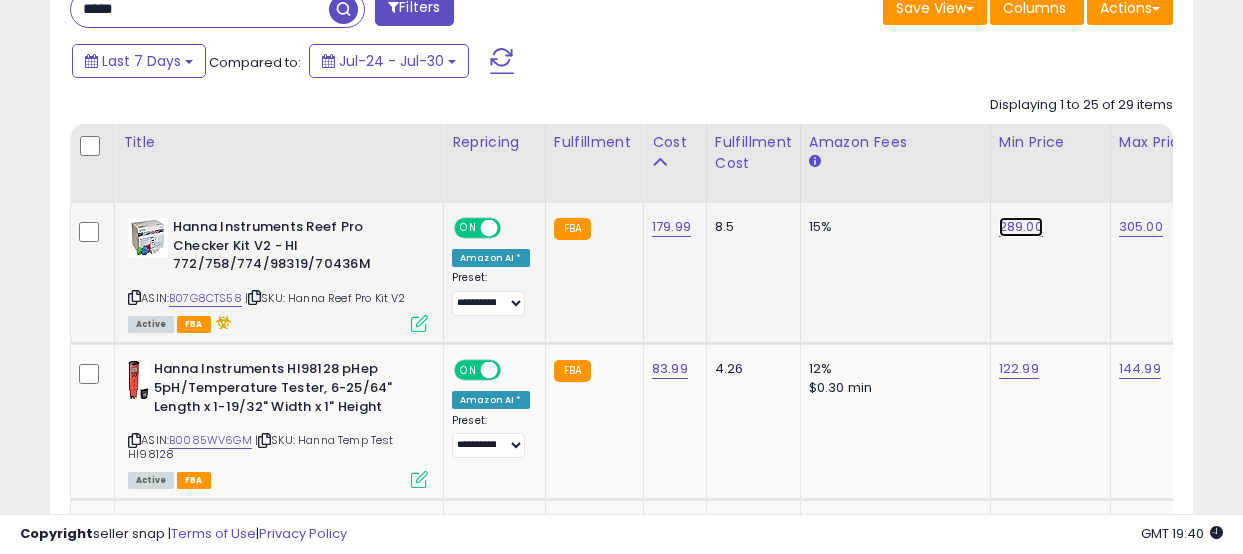 click on "289.00" at bounding box center (1021, 227) 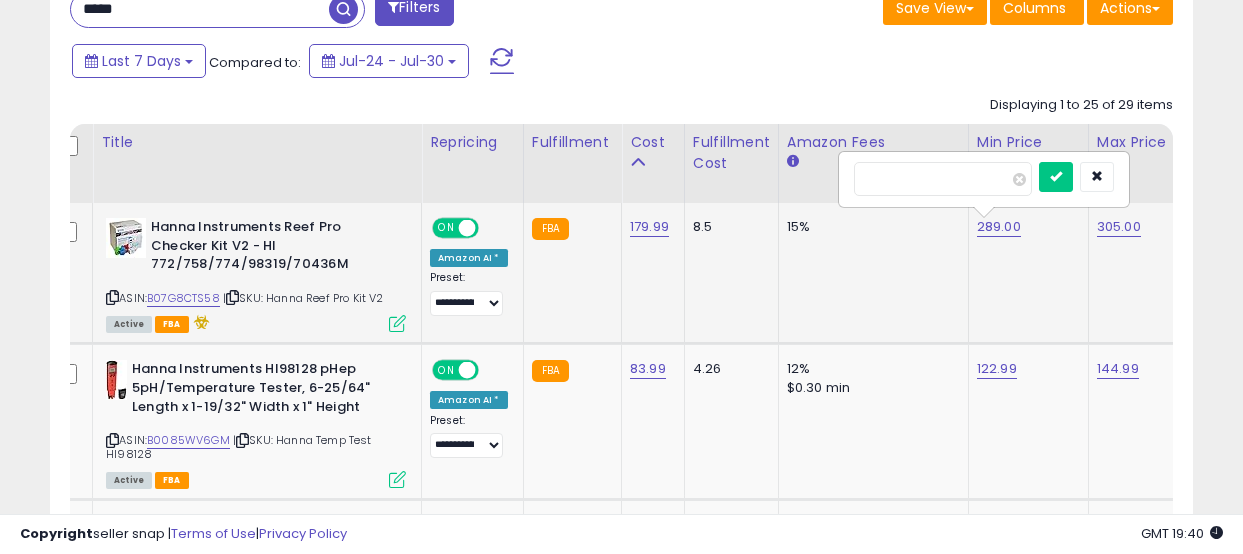 click on "******" at bounding box center (943, 179) 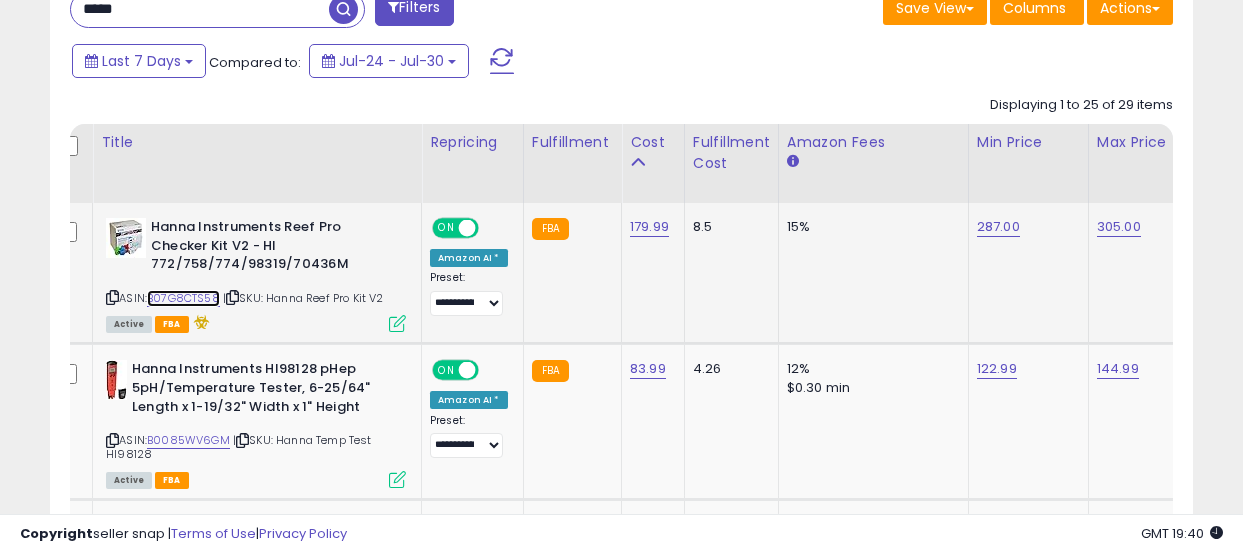 click on "B07G8CTS58" at bounding box center [183, 298] 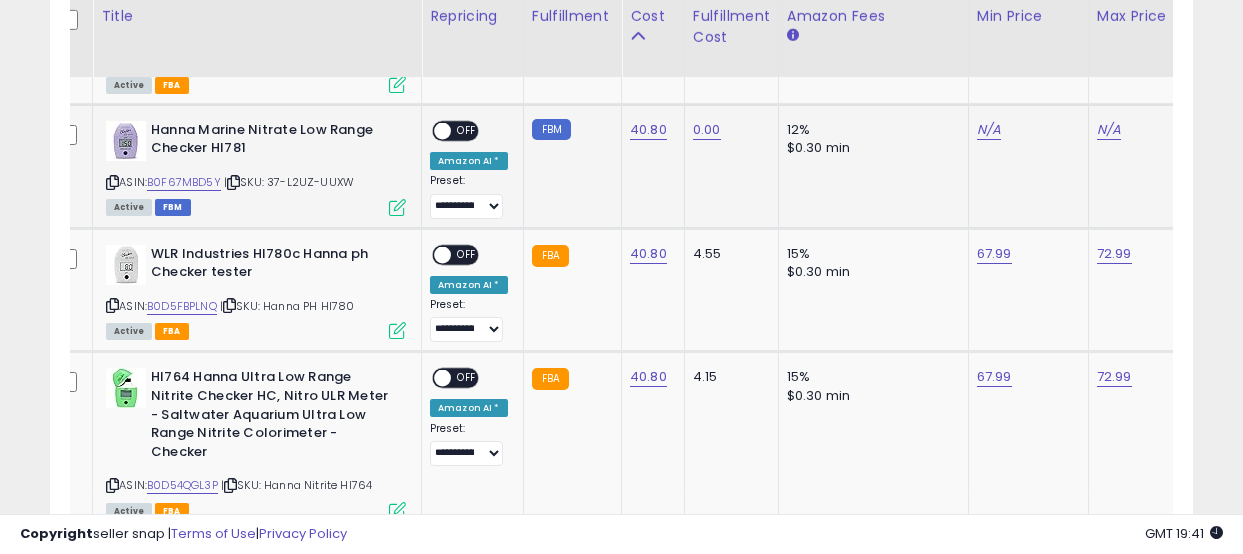 scroll, scrollTop: 1699, scrollLeft: 0, axis: vertical 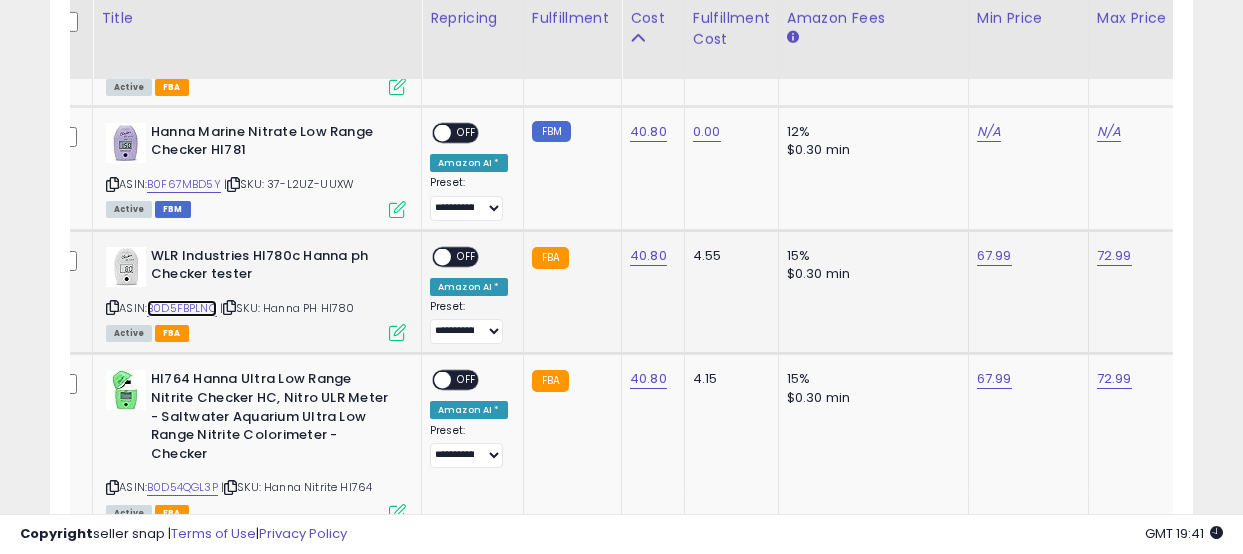 click on "B0D5FBPLNQ" at bounding box center [182, 308] 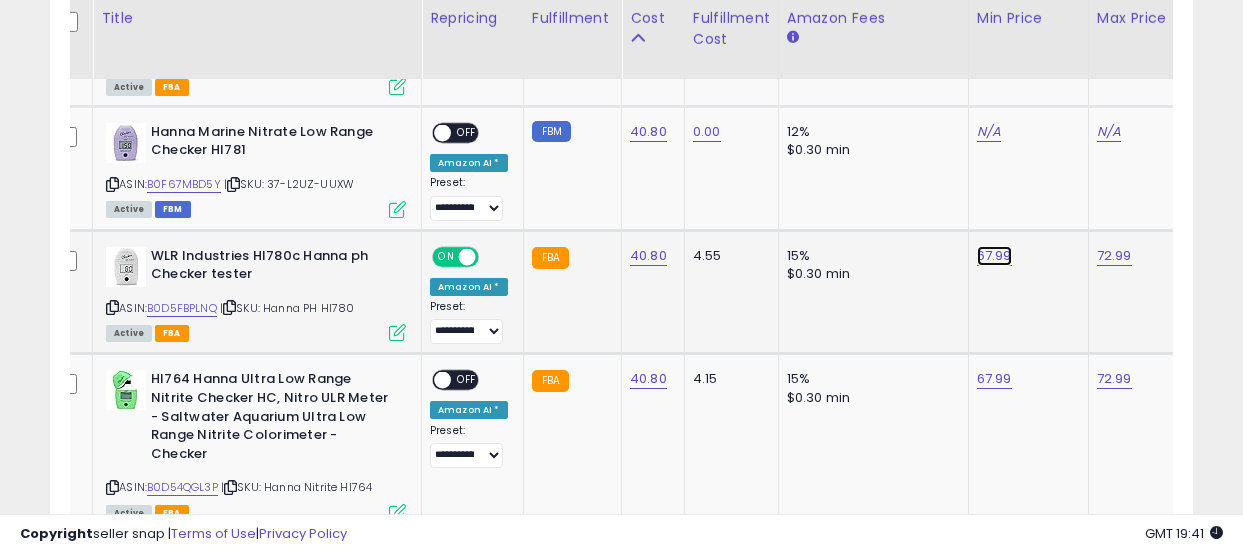 click on "67.99" at bounding box center [998, -625] 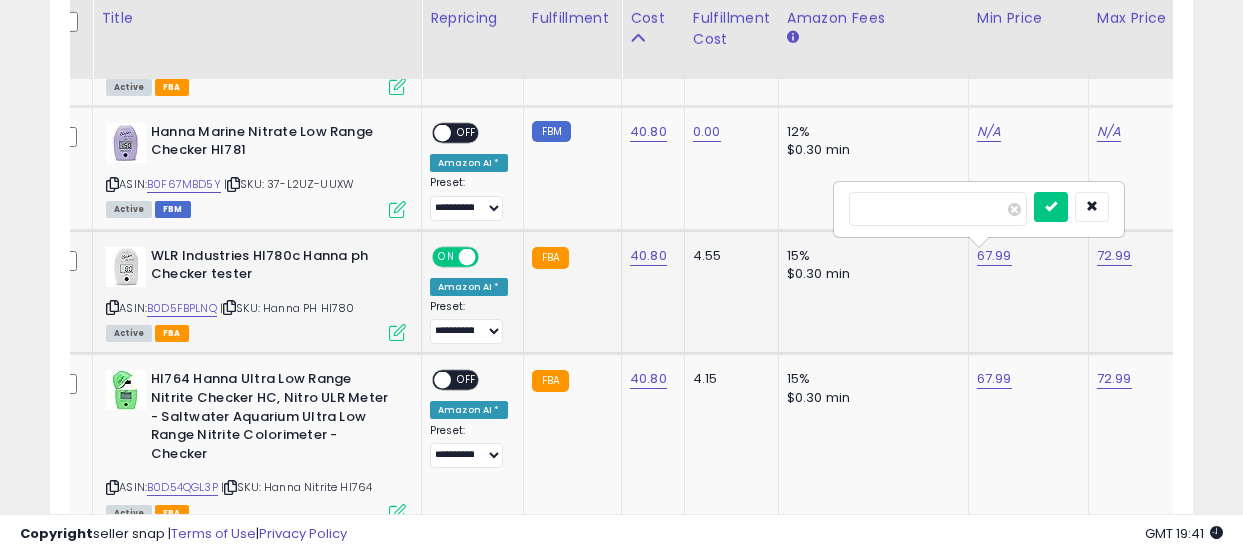 click on "*****" at bounding box center [938, 209] 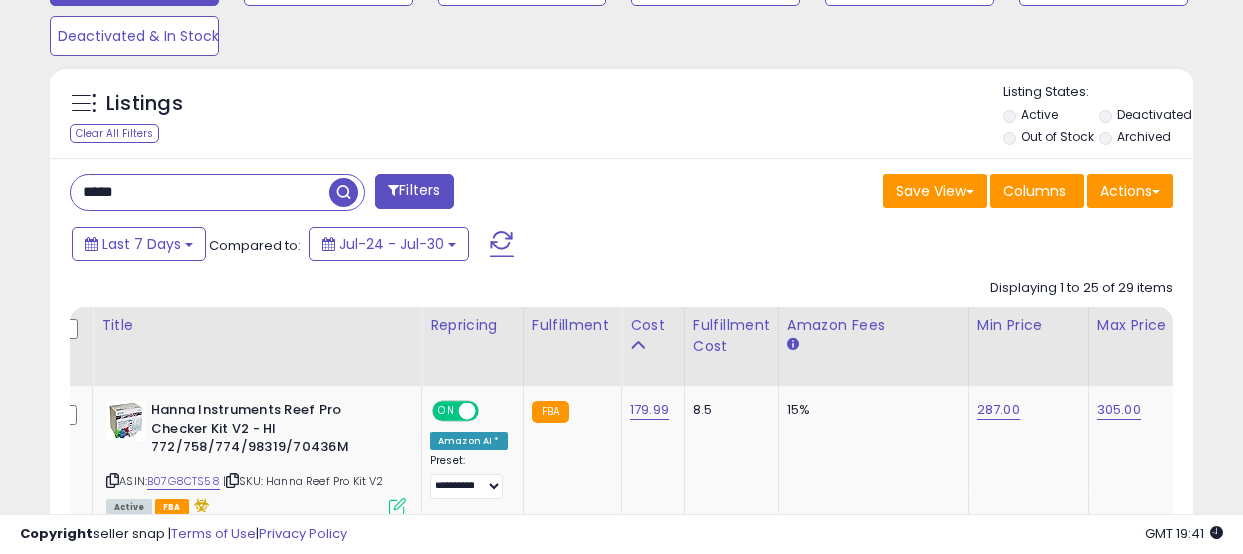 scroll, scrollTop: 555, scrollLeft: 0, axis: vertical 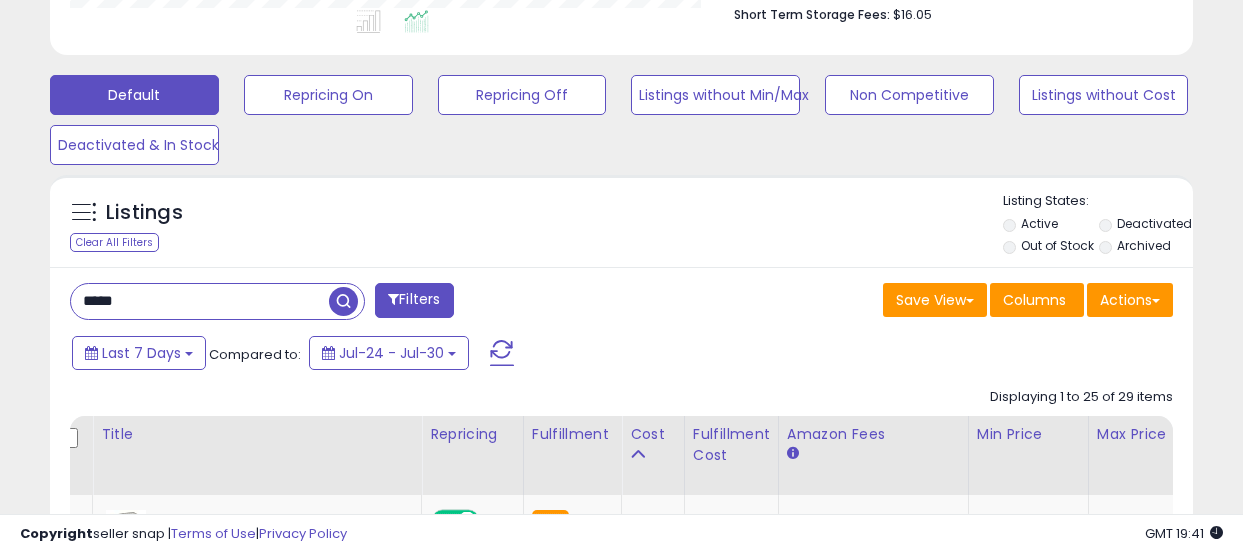click on "*****" at bounding box center [200, 301] 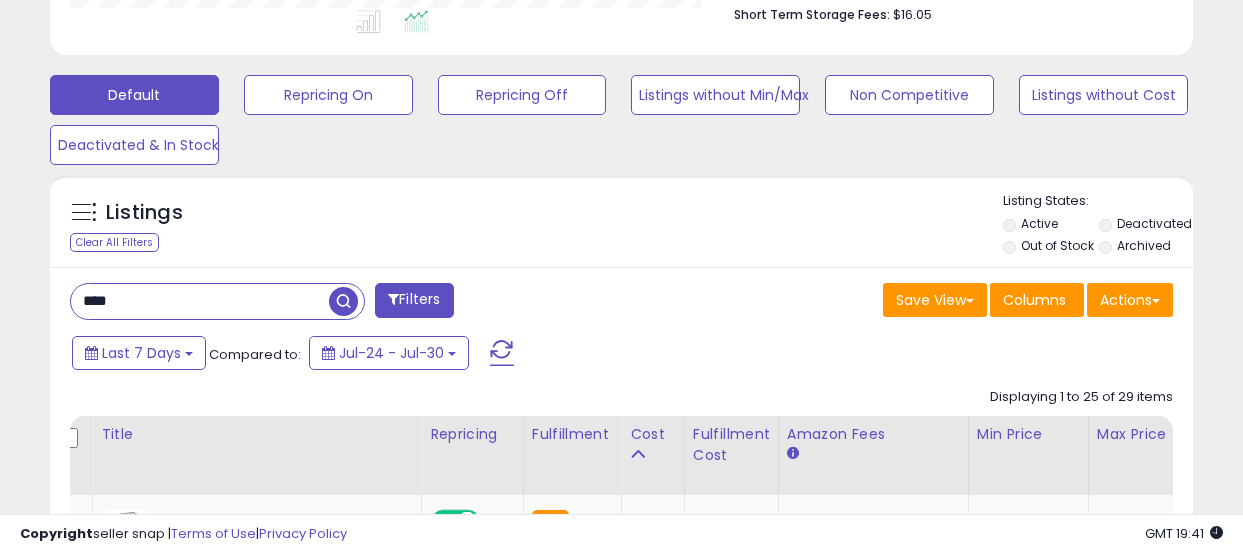 type on "*****" 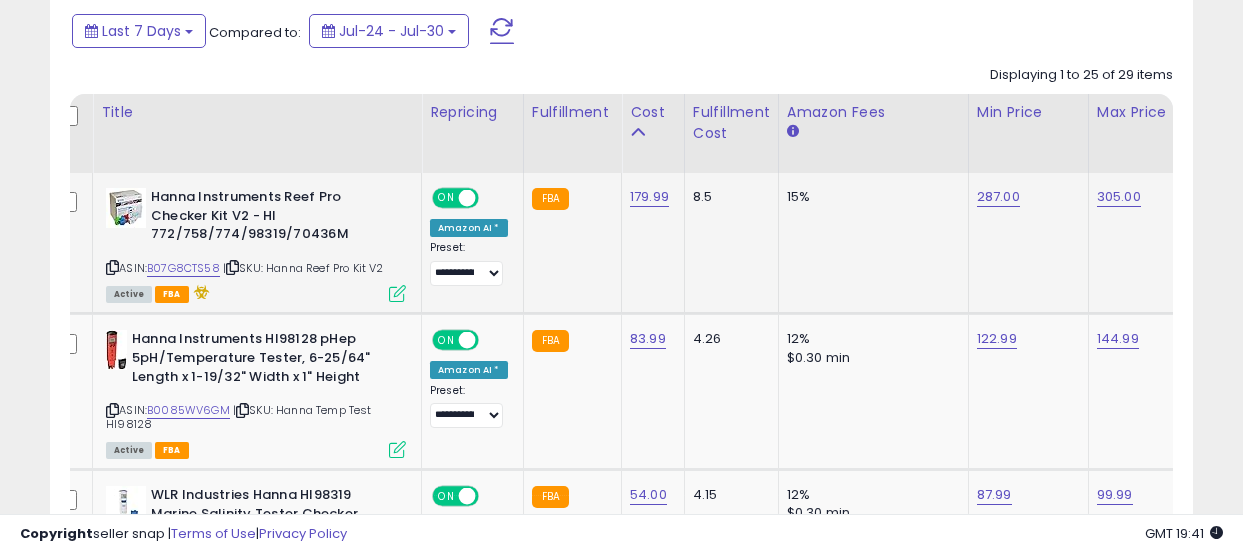 scroll, scrollTop: 887, scrollLeft: 0, axis: vertical 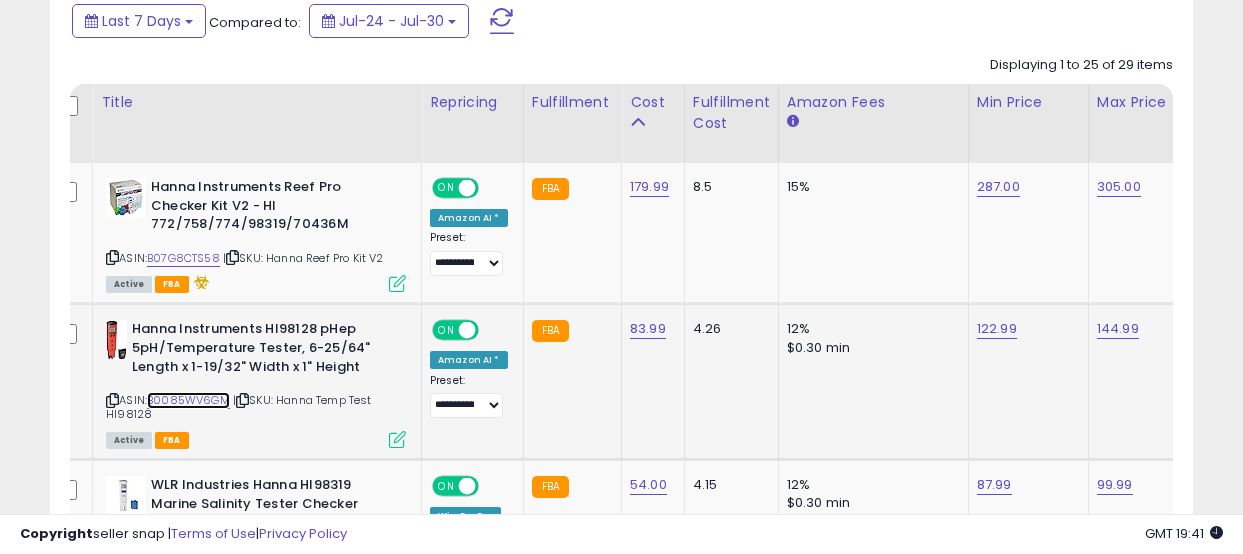 click on "B0085WV6GM" at bounding box center (188, 400) 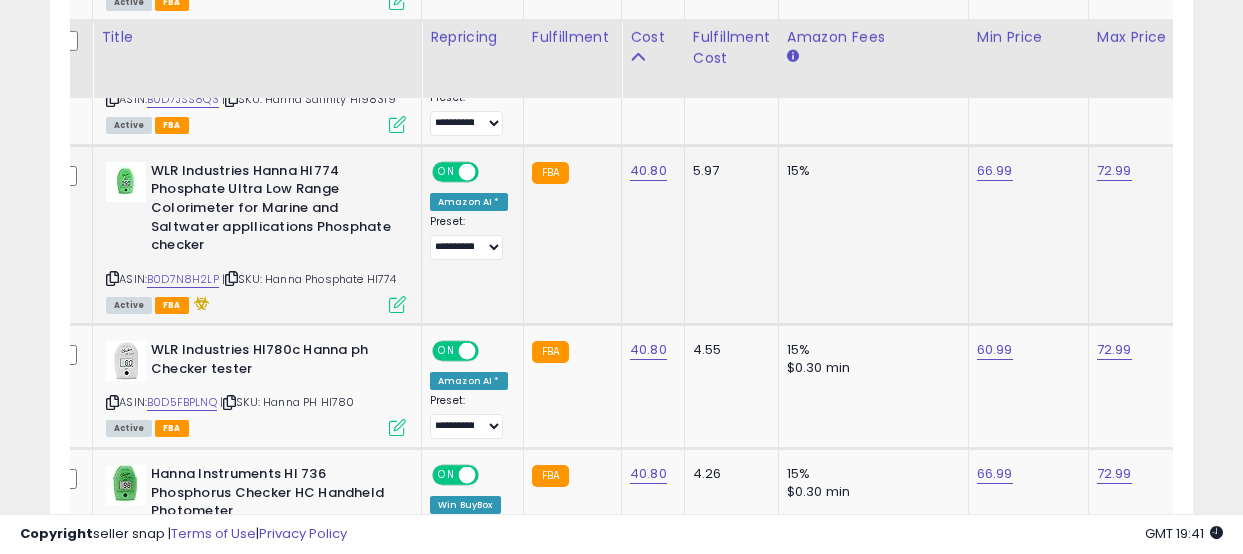 scroll, scrollTop: 1344, scrollLeft: 0, axis: vertical 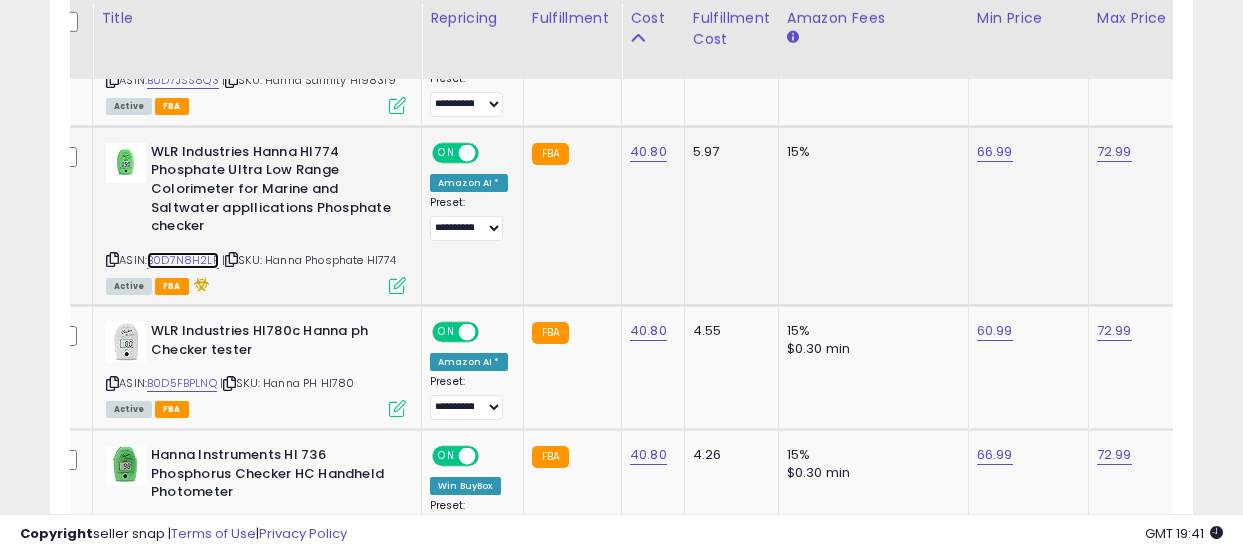 click on "B0D7N8H2LP" at bounding box center (183, 260) 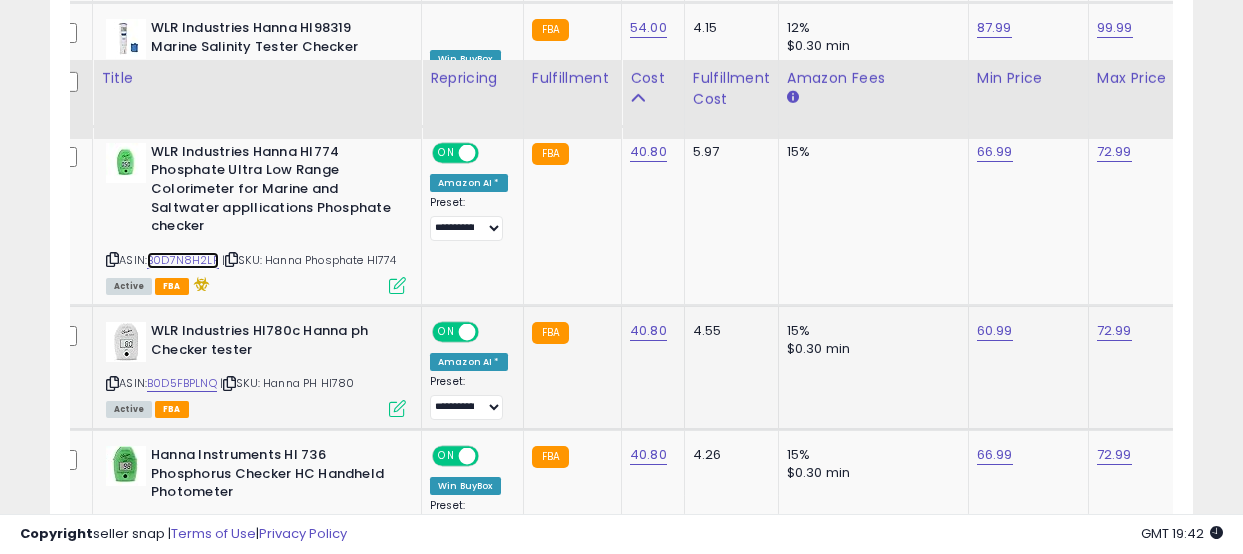 scroll, scrollTop: 1515, scrollLeft: 0, axis: vertical 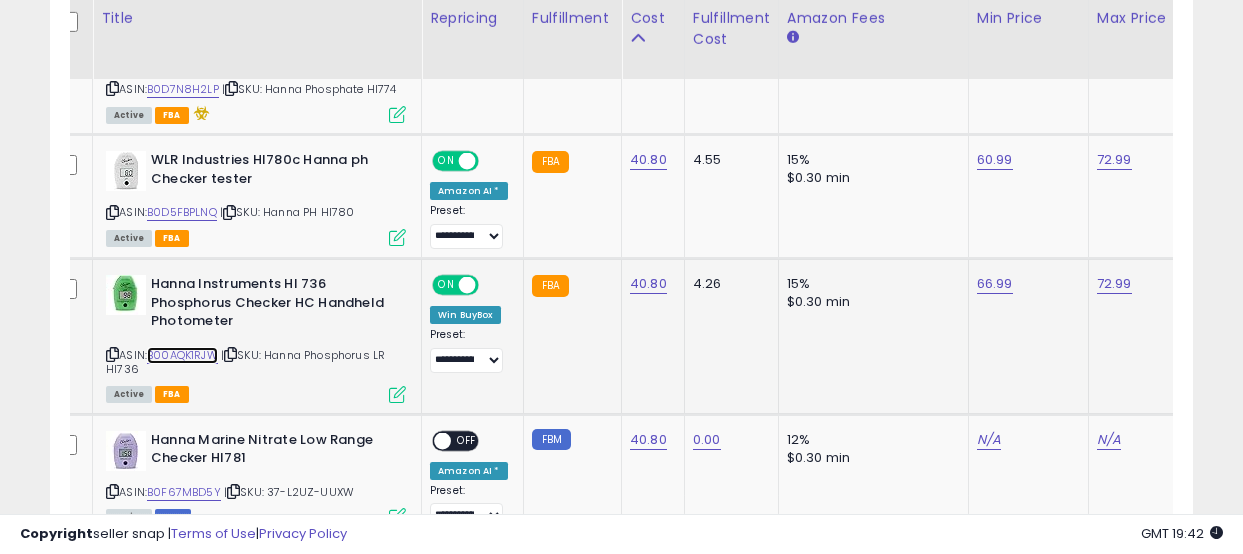 click on "B00AQK1RJW" at bounding box center [182, 355] 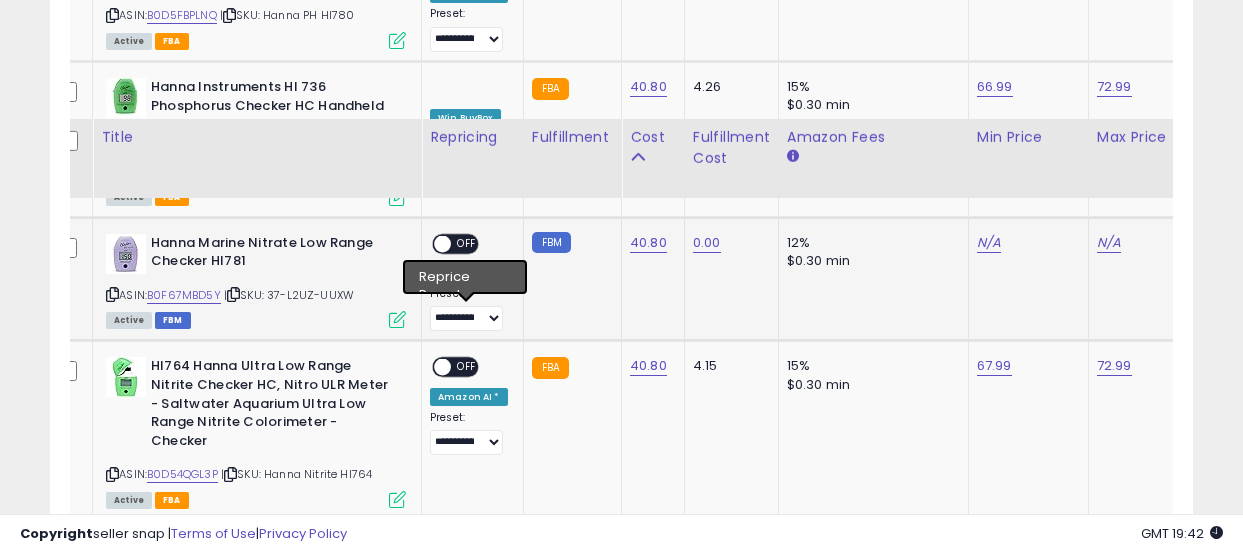 scroll, scrollTop: 1836, scrollLeft: 0, axis: vertical 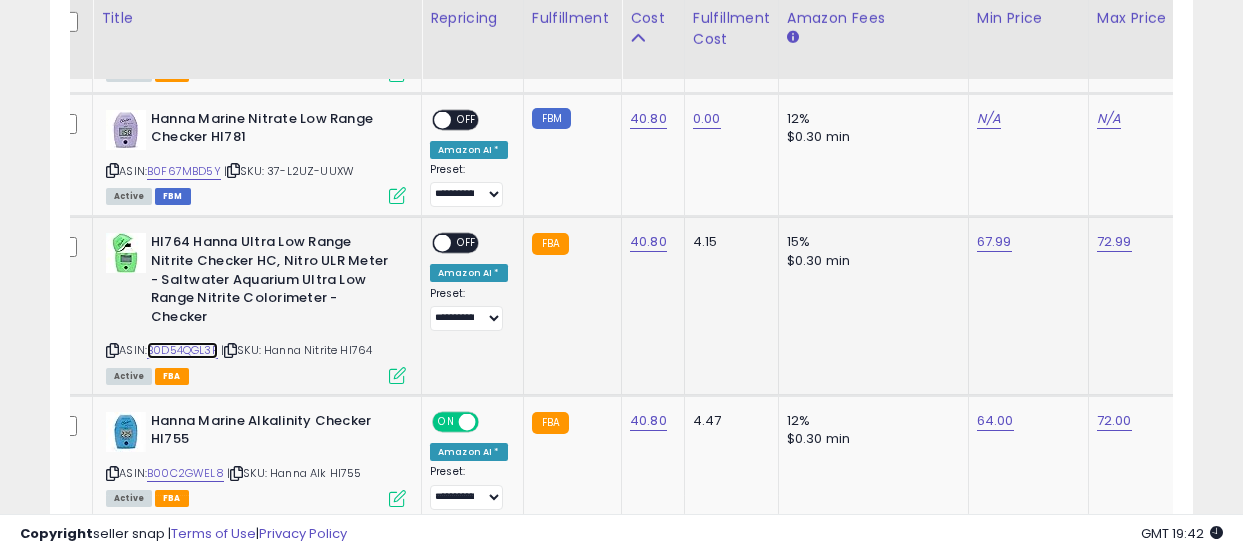 click on "B0D54QGL3P" at bounding box center [182, 350] 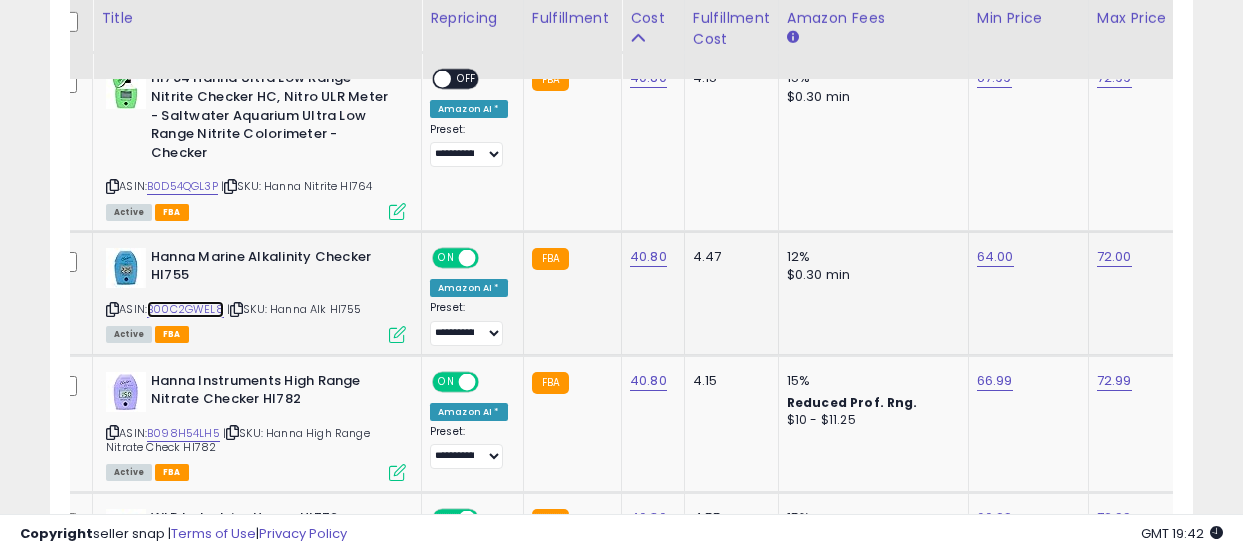 click on "B00C2GWEL8" at bounding box center (185, 309) 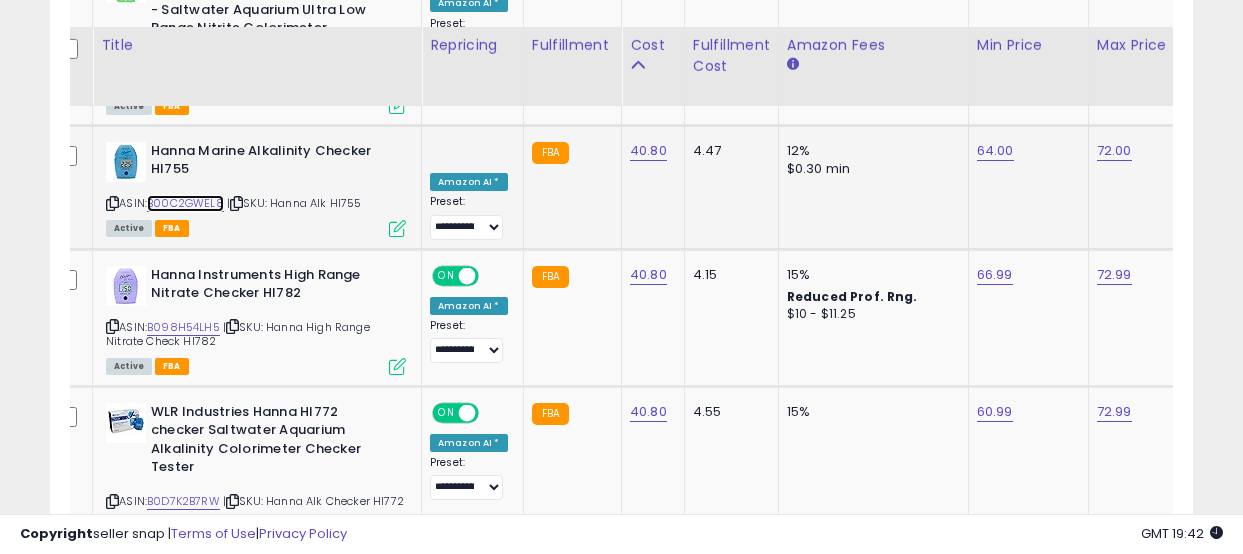 scroll, scrollTop: 2093, scrollLeft: 0, axis: vertical 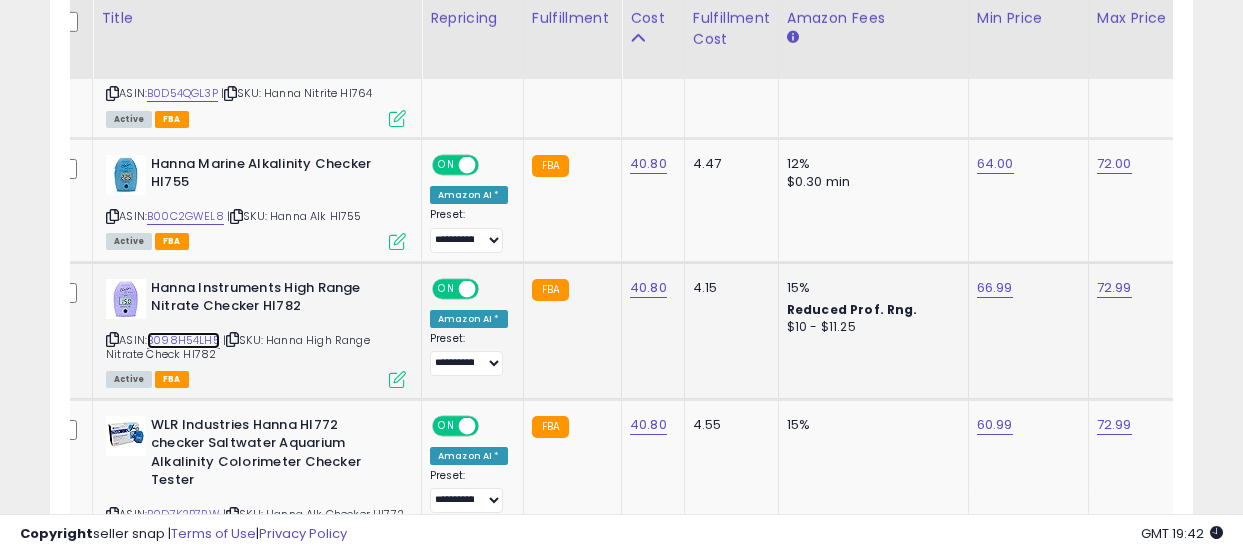 click on "B098H54LH5" at bounding box center [183, 340] 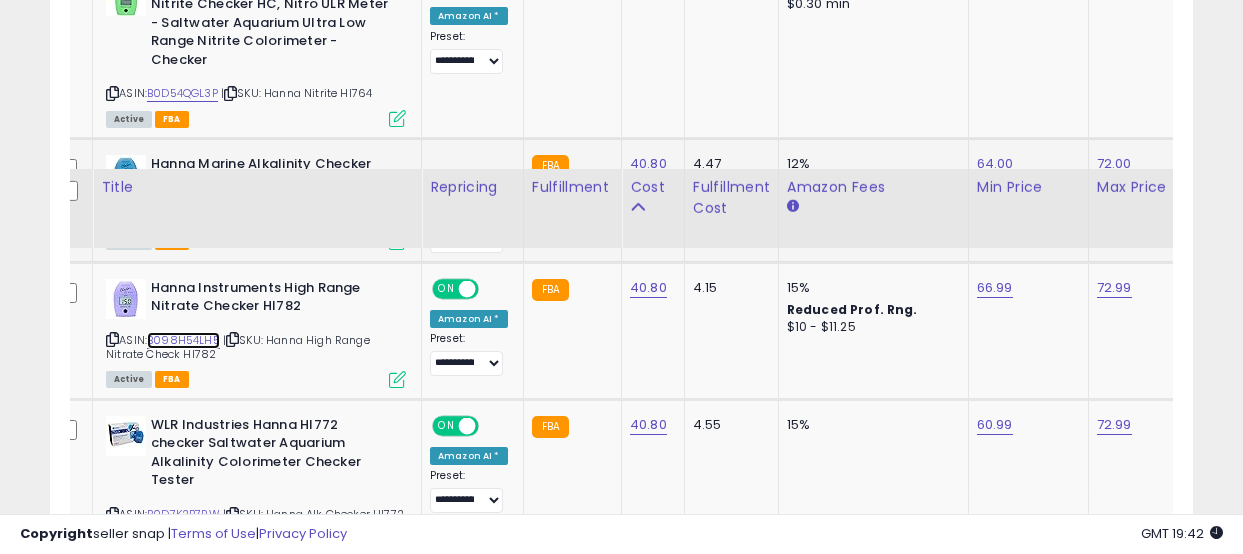 scroll, scrollTop: 2295, scrollLeft: 0, axis: vertical 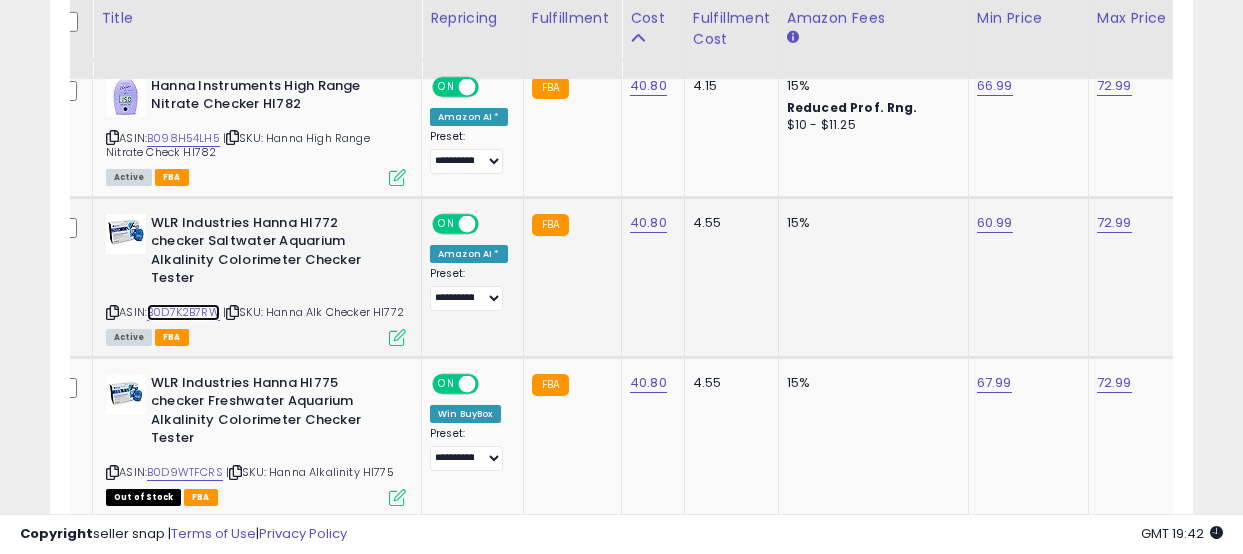 click on "B0D7K2B7RW" at bounding box center (183, 312) 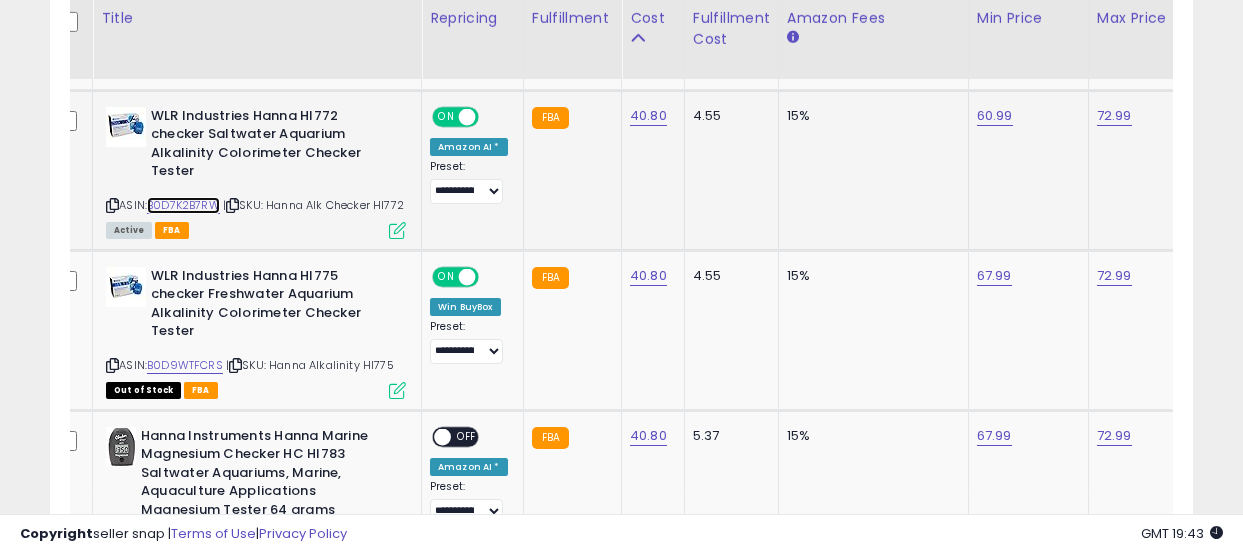 scroll, scrollTop: 2405, scrollLeft: 0, axis: vertical 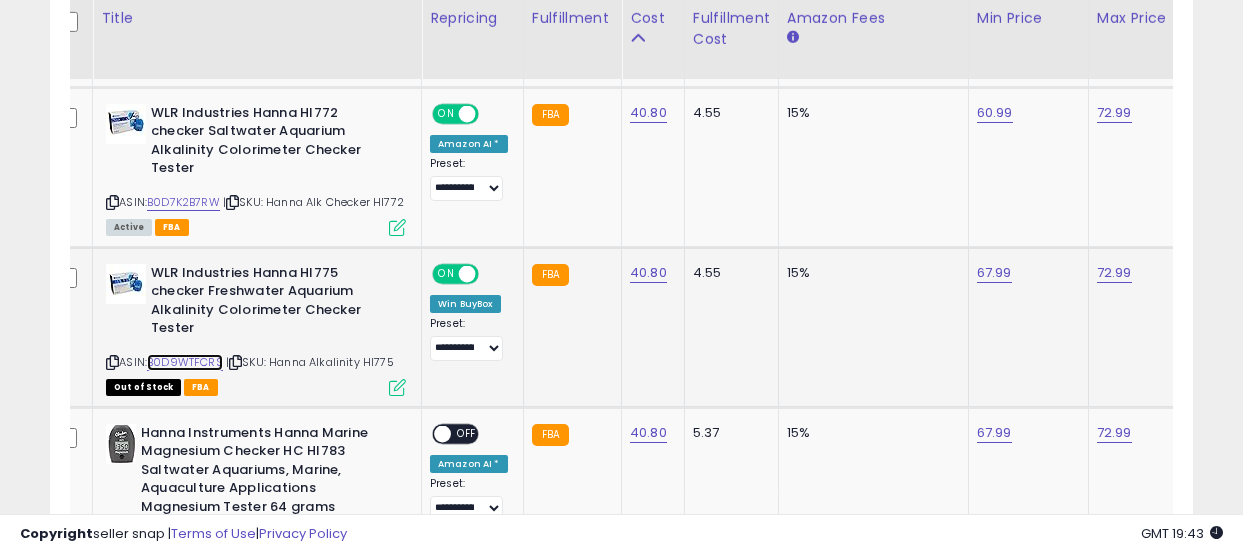 click on "B0D9WTFCRS" at bounding box center [185, 362] 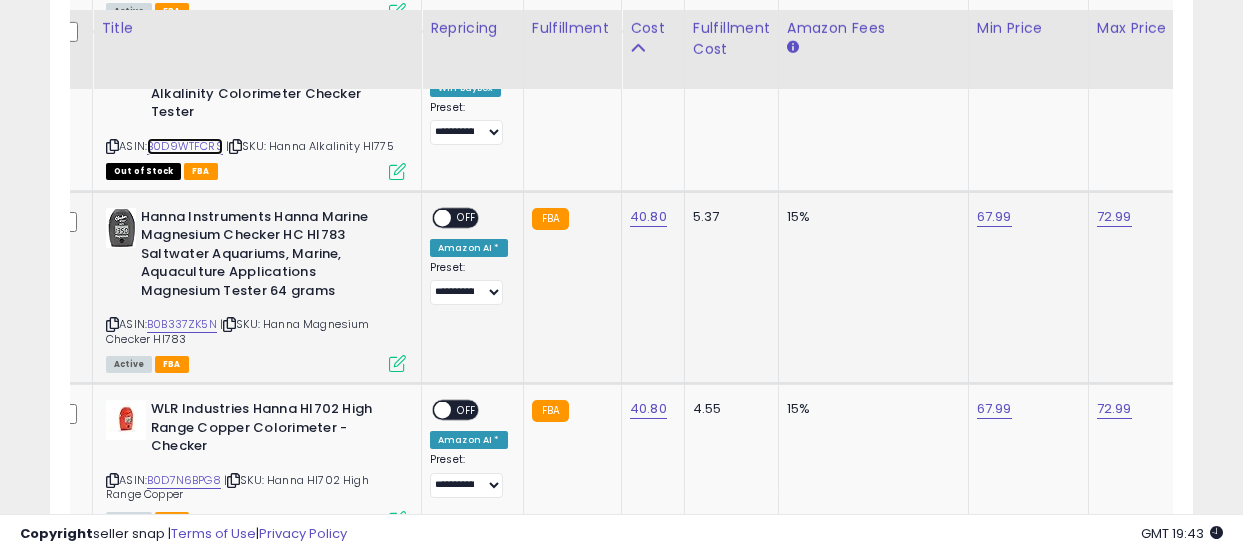 scroll, scrollTop: 2636, scrollLeft: 0, axis: vertical 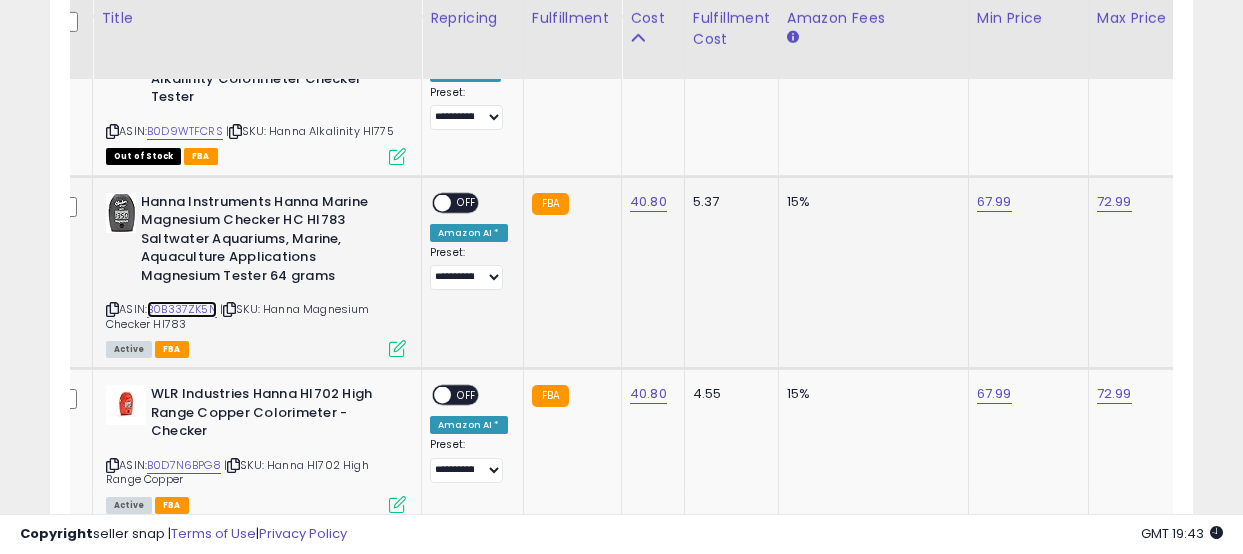 click on "B0B337ZK5N" at bounding box center (182, 309) 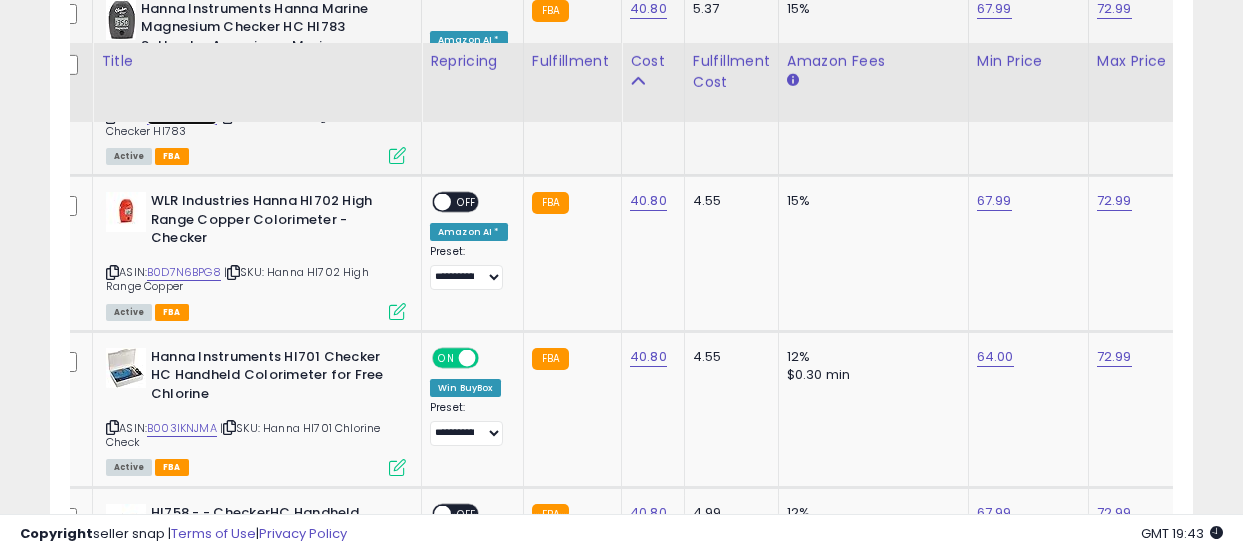 scroll, scrollTop: 2924, scrollLeft: 0, axis: vertical 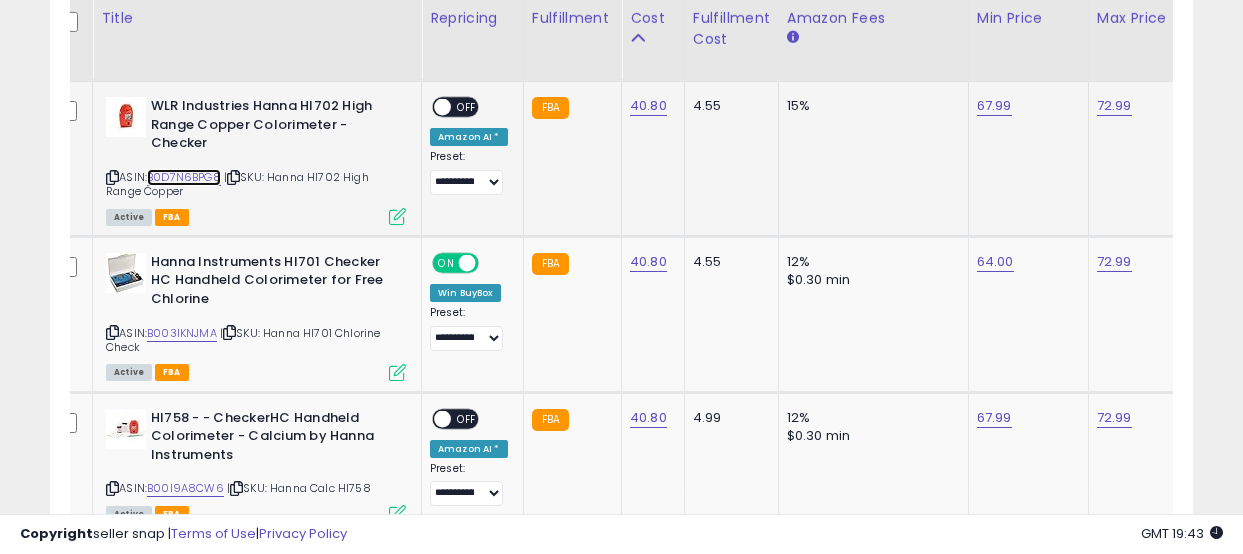 click on "B0D7N6BPG8" at bounding box center (184, 177) 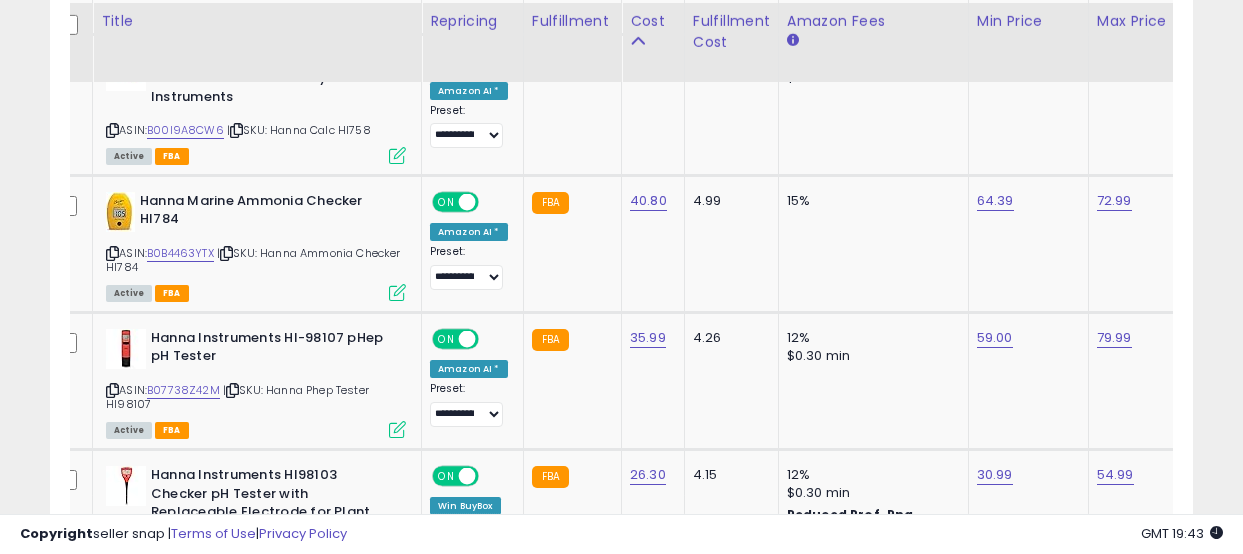 scroll, scrollTop: 3286, scrollLeft: 0, axis: vertical 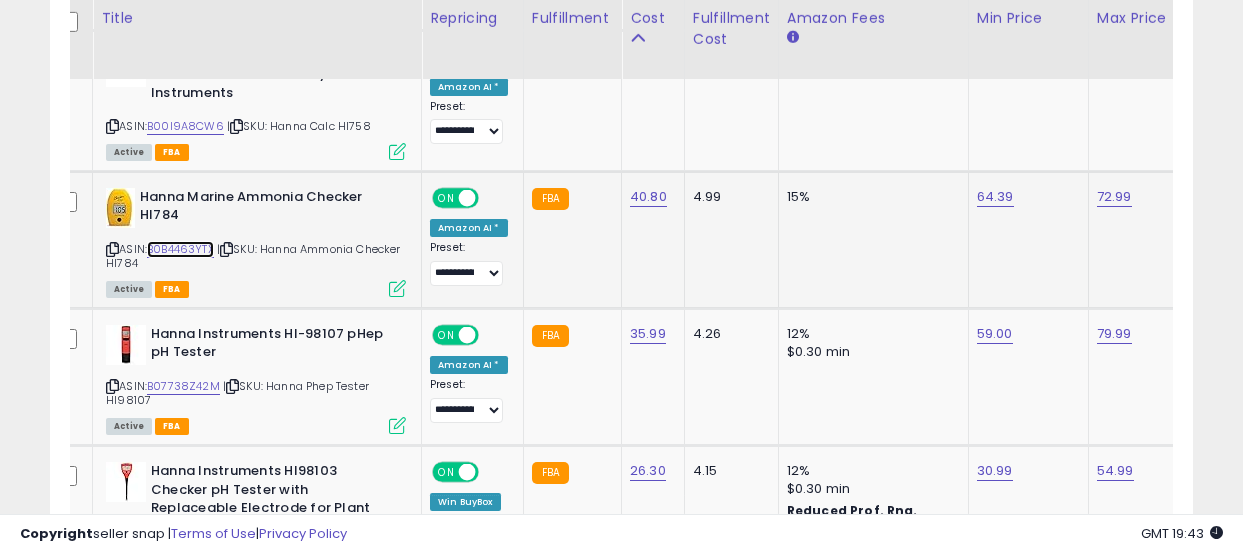 click on "B0B4463YTX" at bounding box center [180, 249] 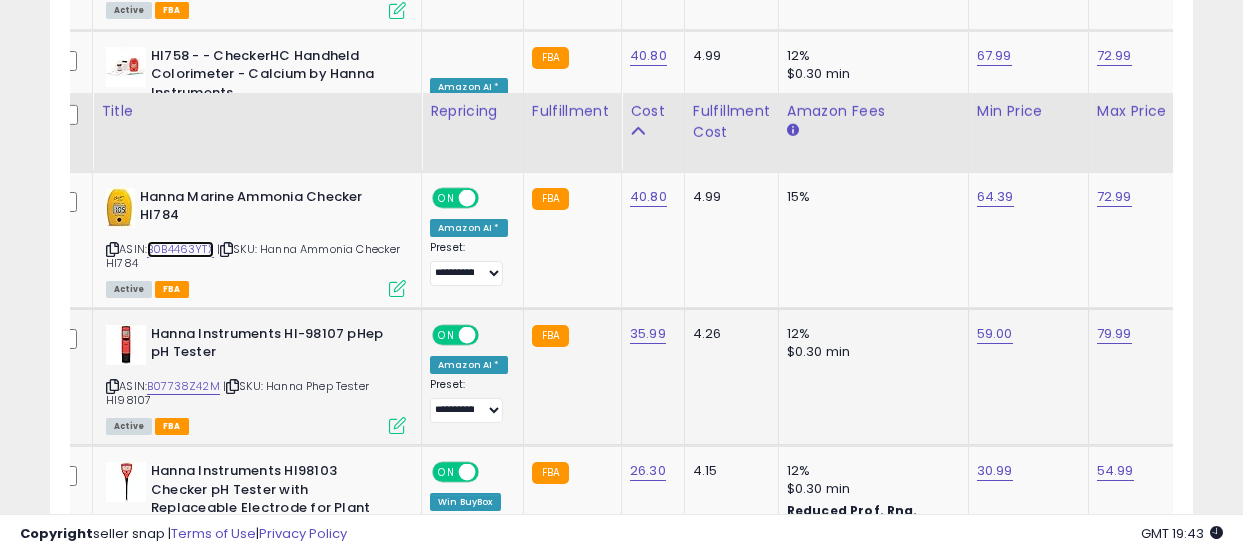 scroll, scrollTop: 3382, scrollLeft: 0, axis: vertical 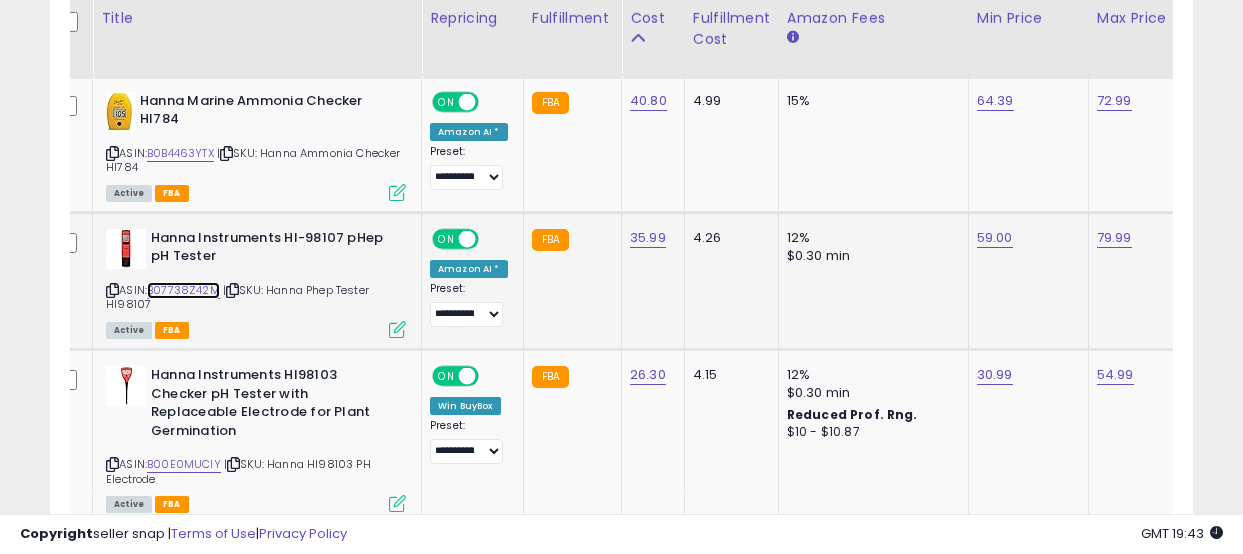 click on "B07738Z42M" at bounding box center [183, 290] 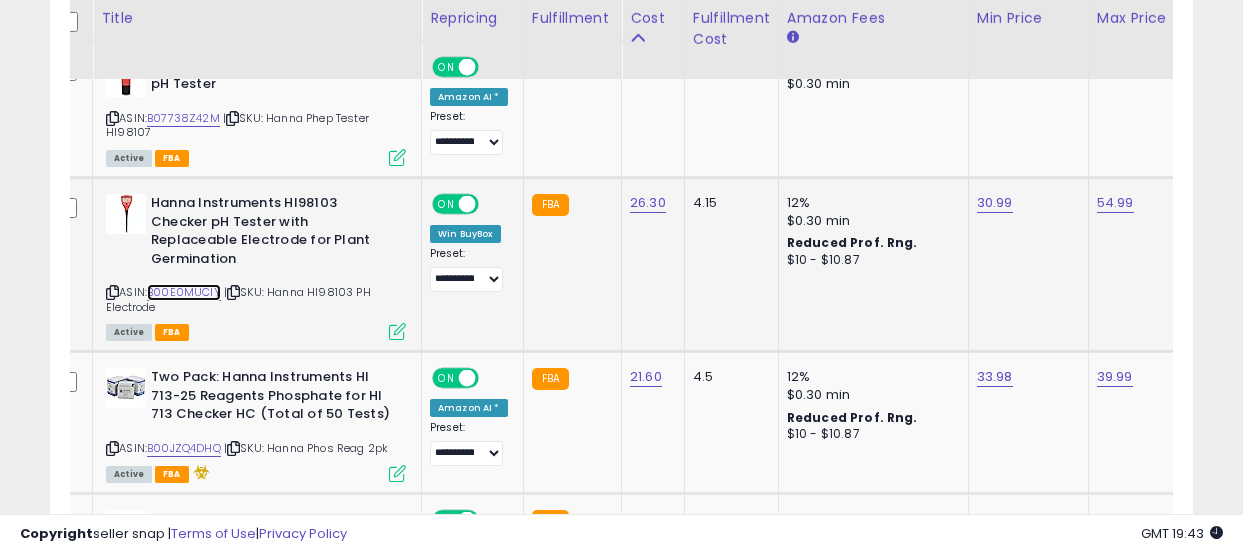 click on "B00E0MUCIY" at bounding box center (184, 292) 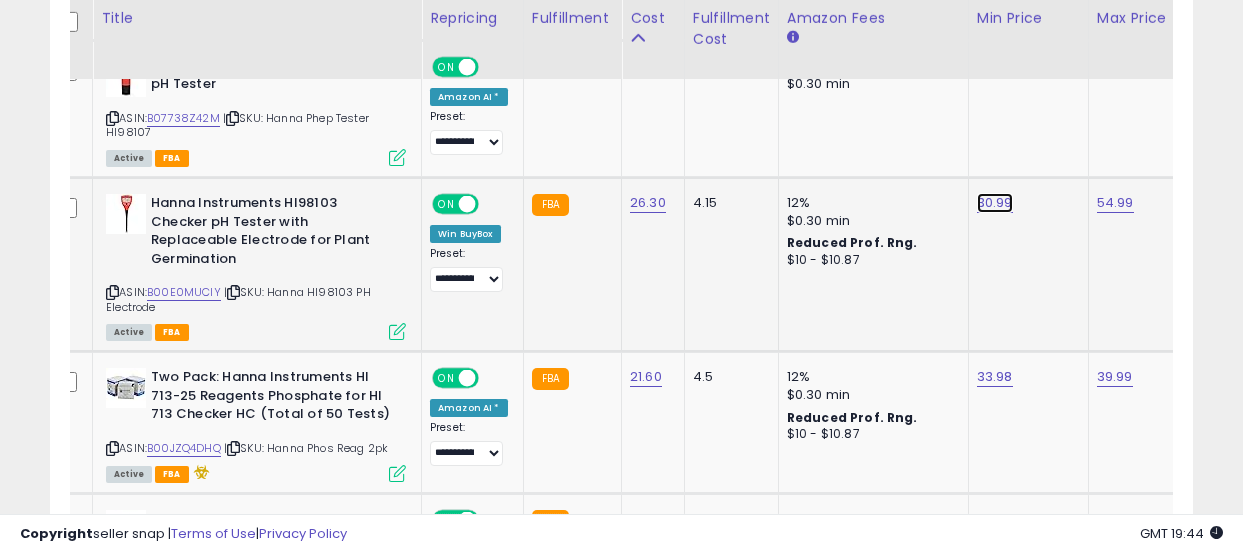 click on "30.99" at bounding box center [998, -2480] 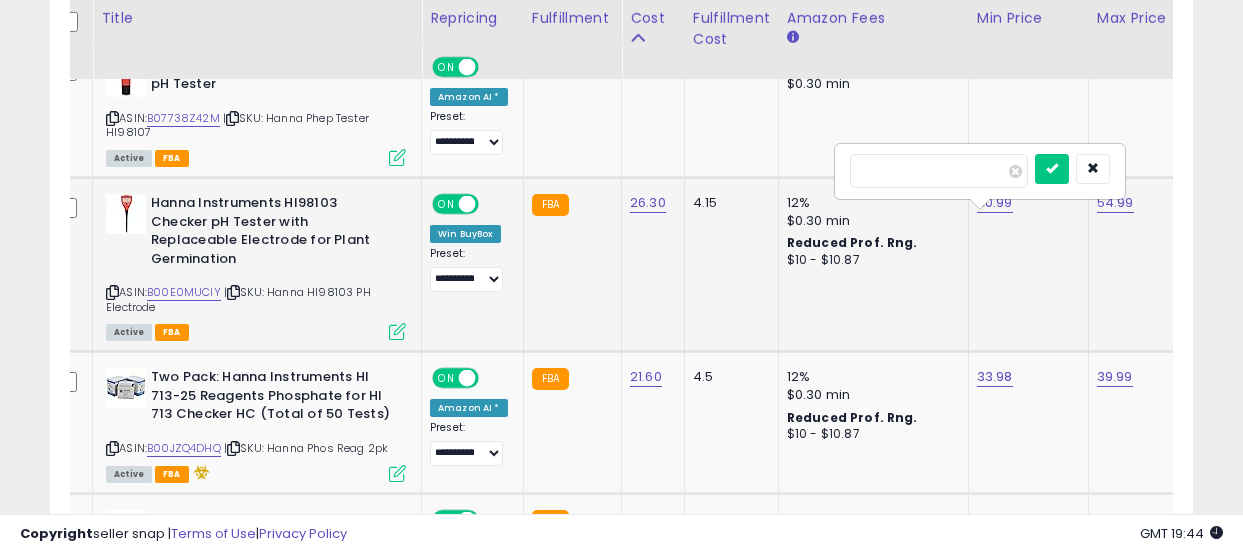 click on "*****" at bounding box center [939, 171] 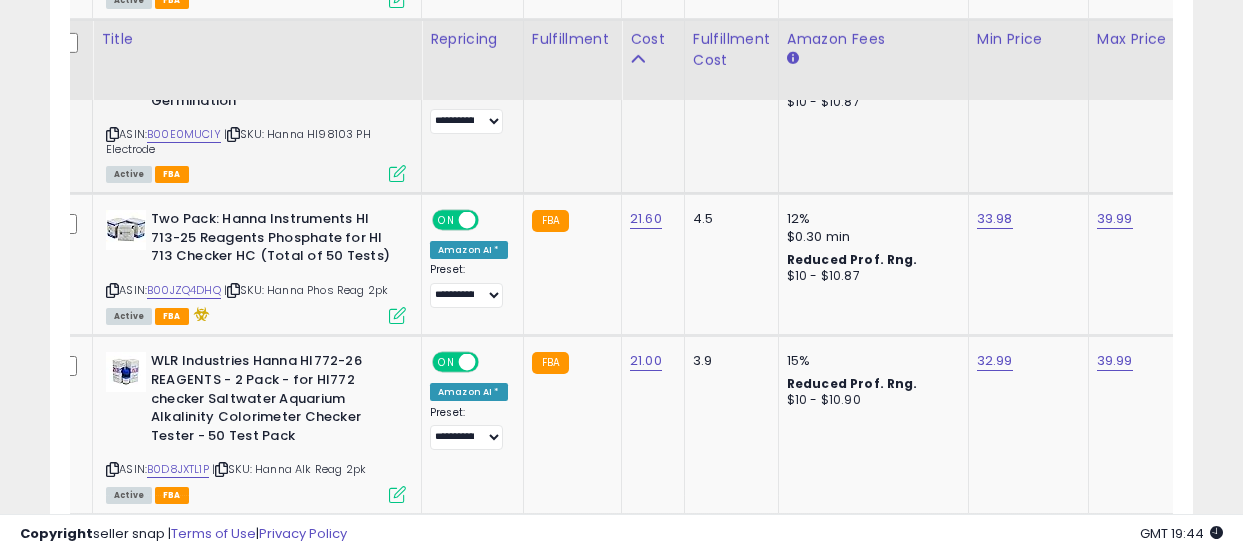 scroll, scrollTop: 3733, scrollLeft: 0, axis: vertical 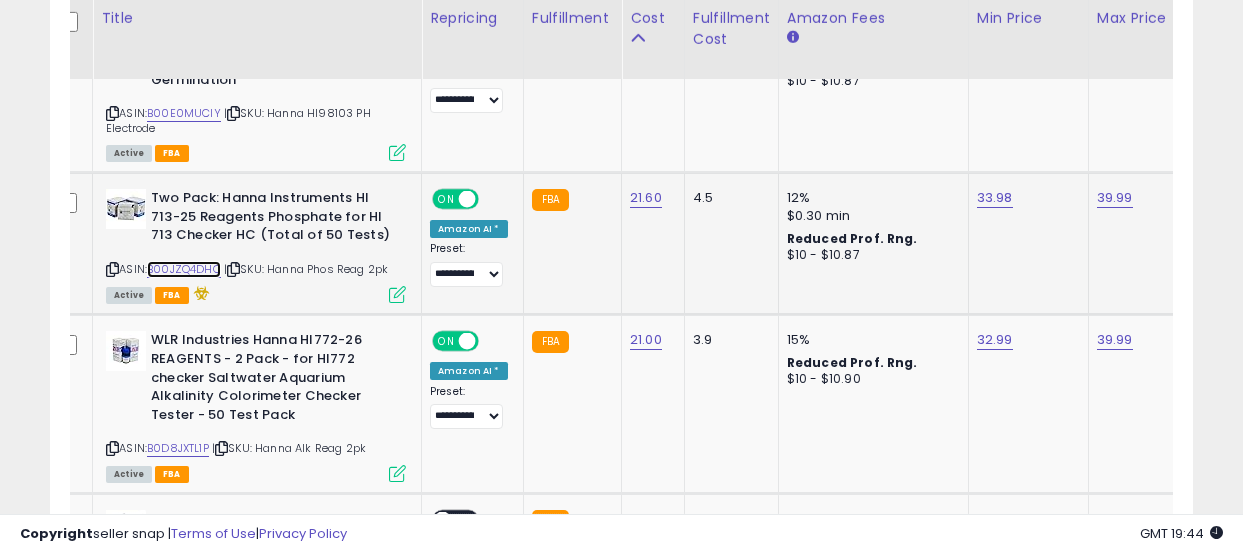click on "B00JZQ4DHQ" at bounding box center [184, 269] 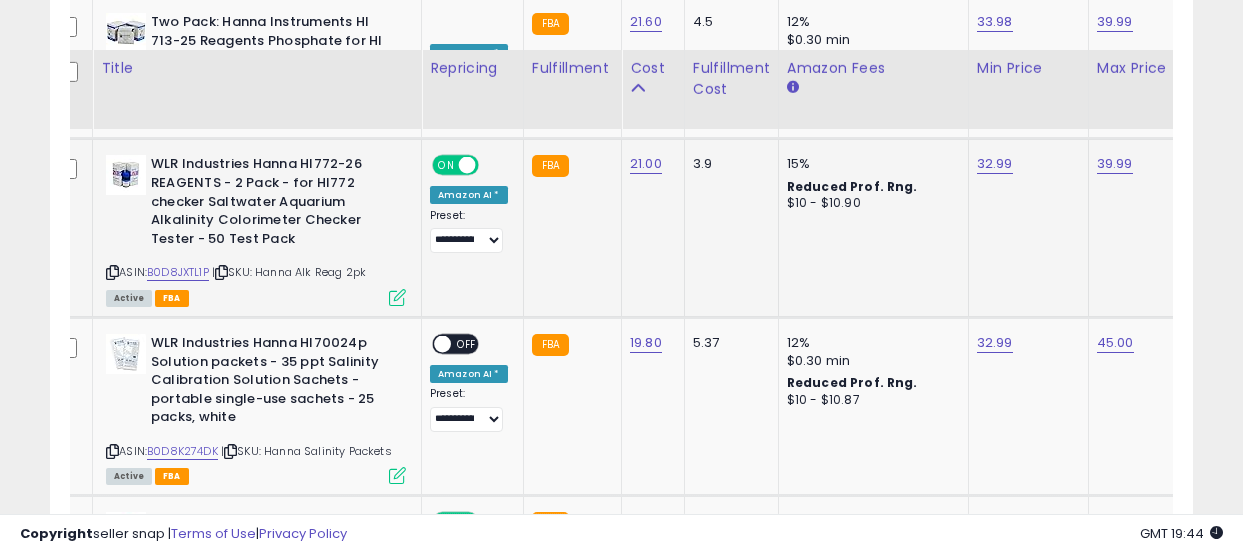 scroll, scrollTop: 3977, scrollLeft: 0, axis: vertical 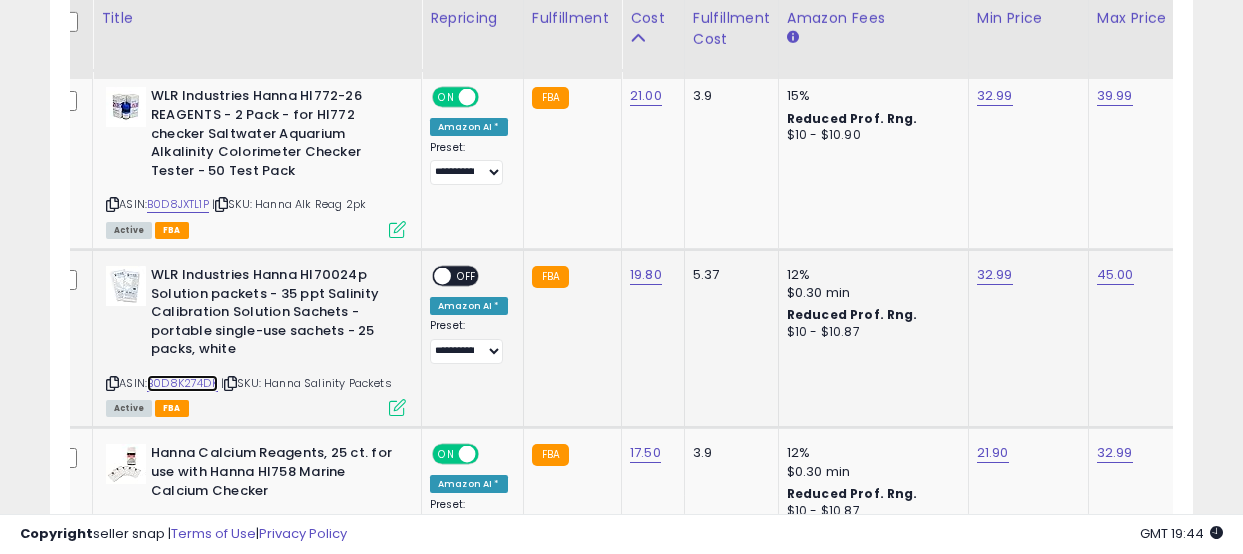 click on "B0D8K274DK" at bounding box center (182, 383) 